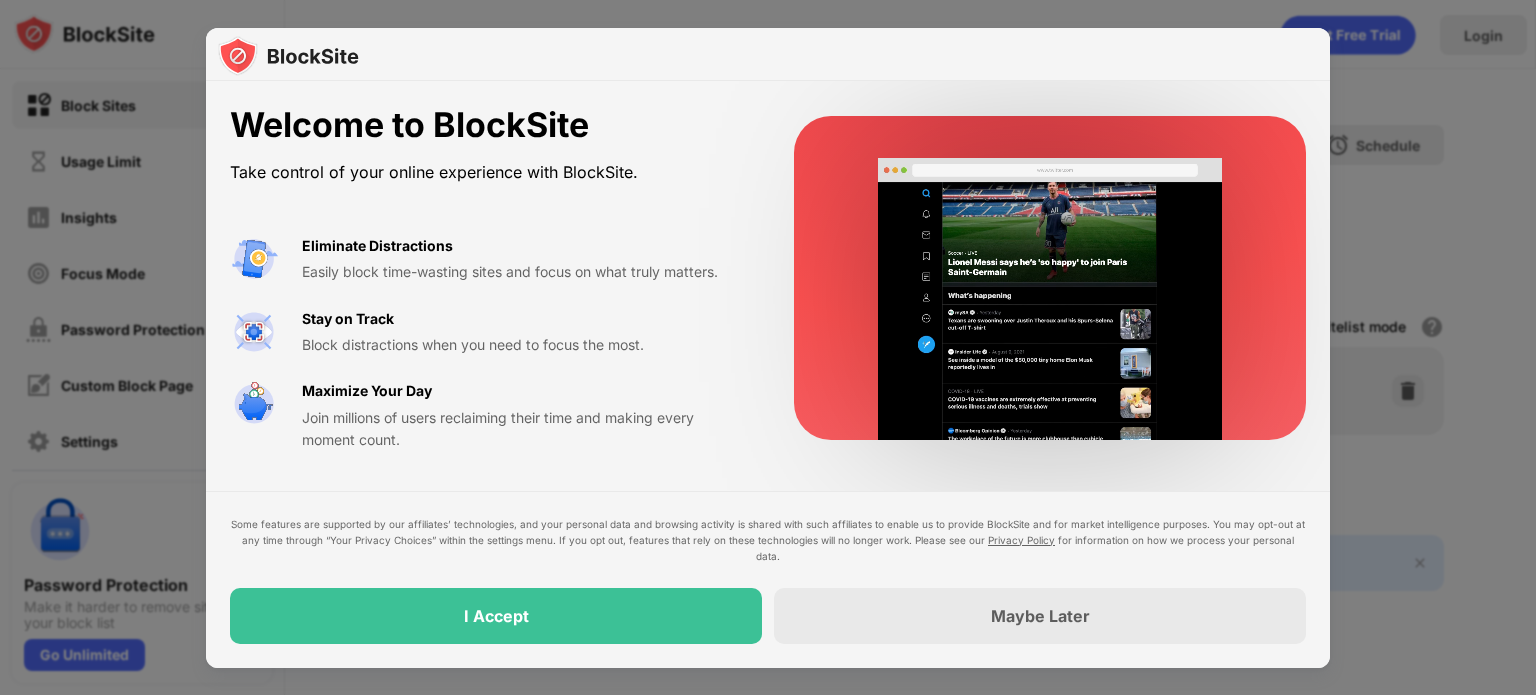 scroll, scrollTop: 0, scrollLeft: 0, axis: both 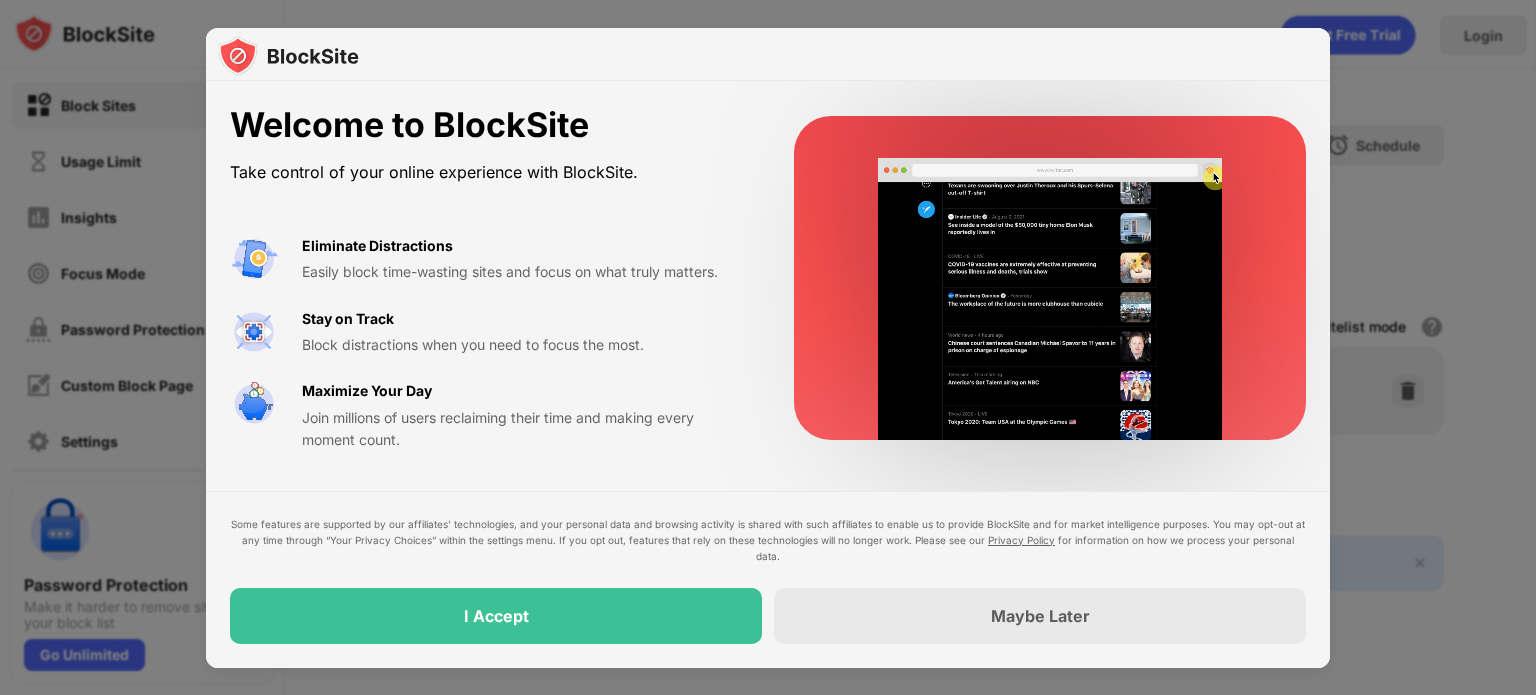 click at bounding box center (1050, 299) 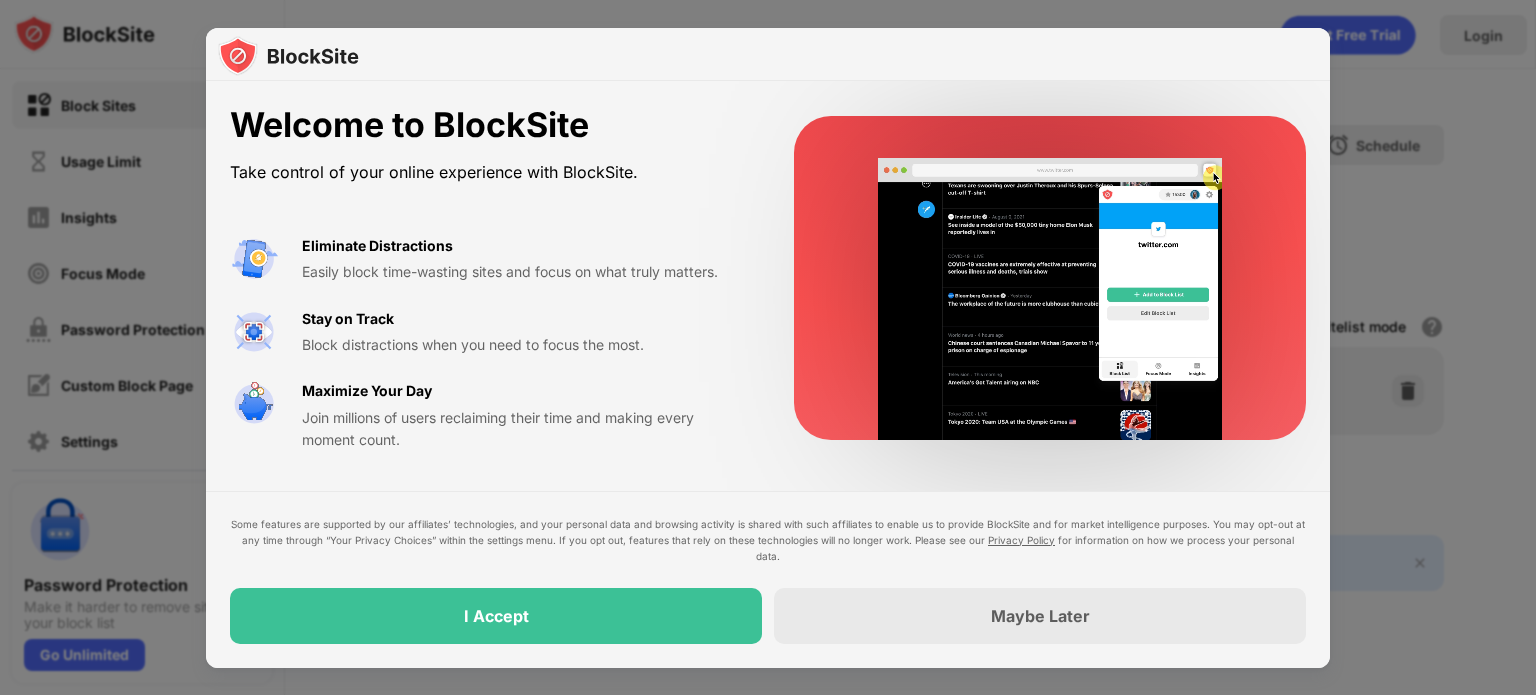 scroll, scrollTop: 0, scrollLeft: 0, axis: both 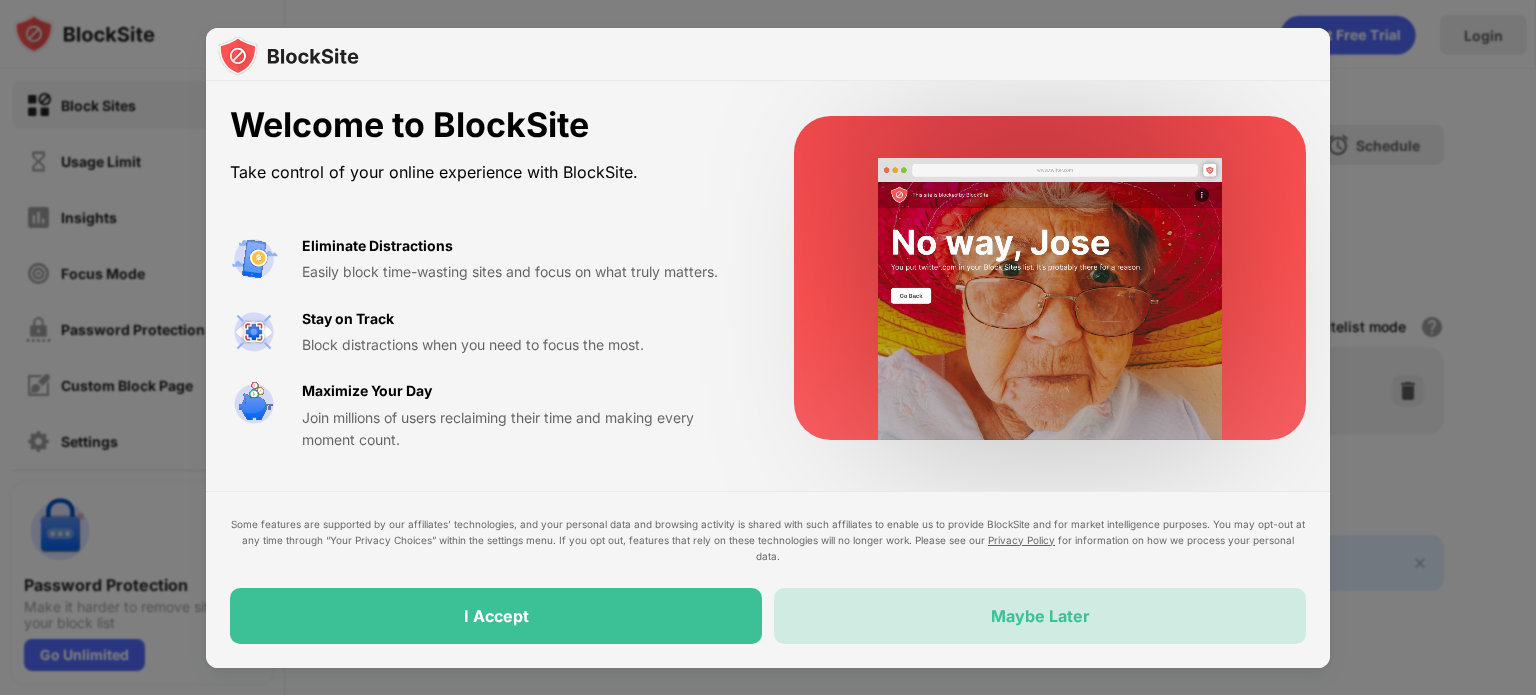 click on "Maybe Later" at bounding box center (1040, 616) 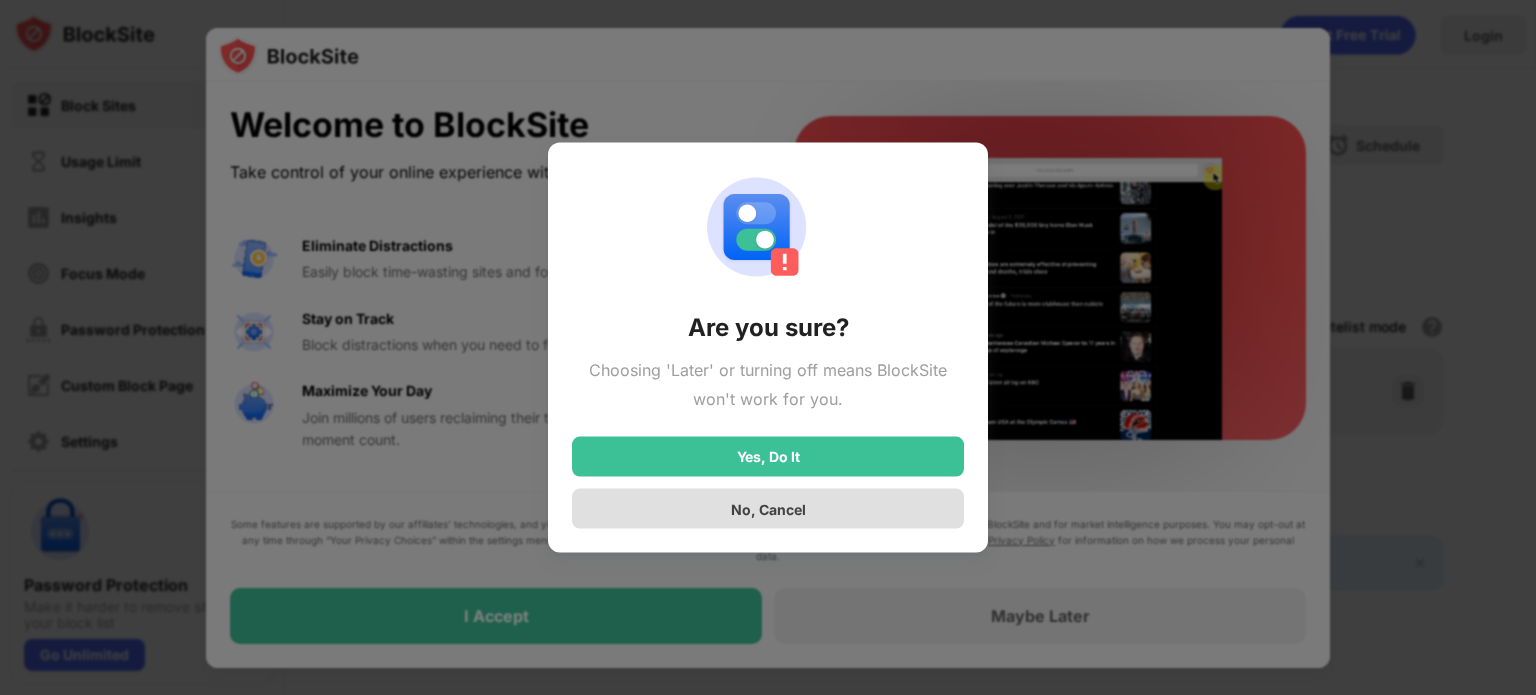 click on "No, Cancel" at bounding box center (768, 509) 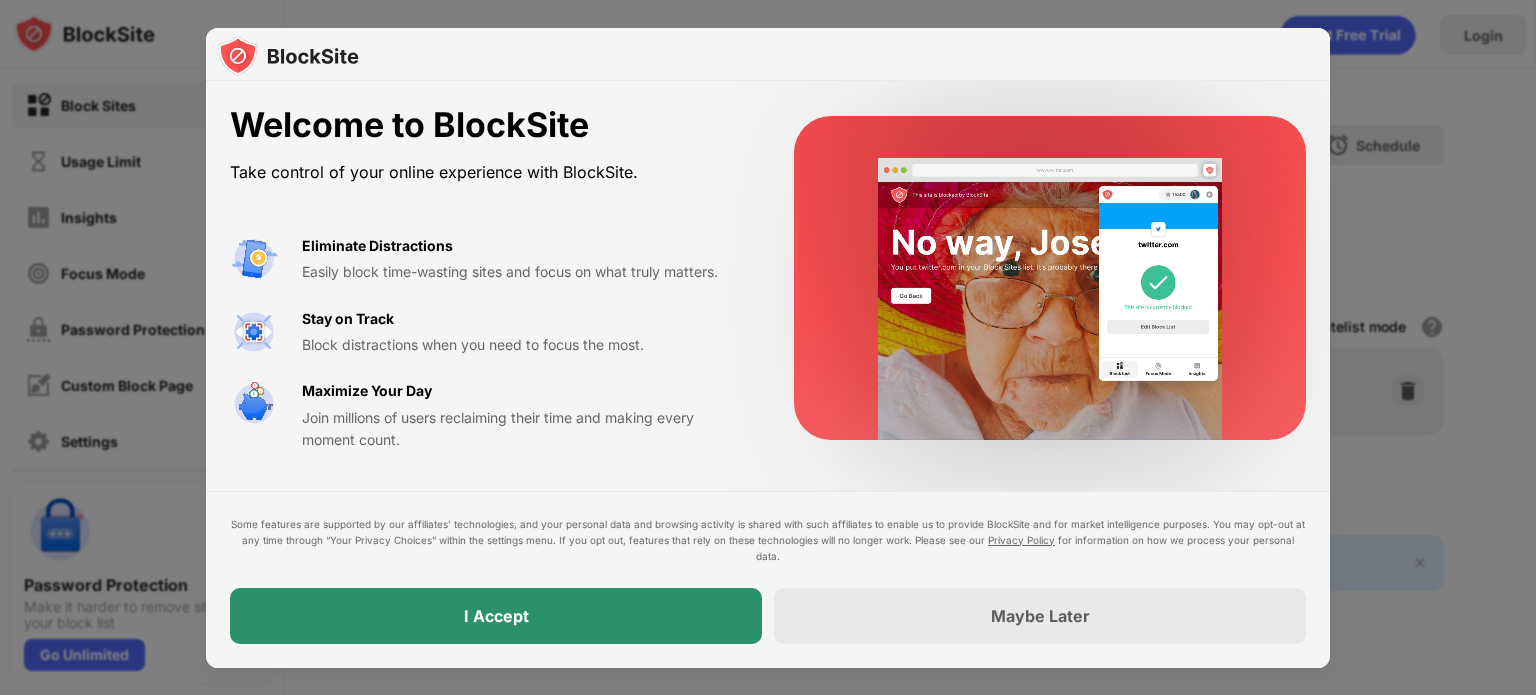 click on "I Accept" at bounding box center [496, 616] 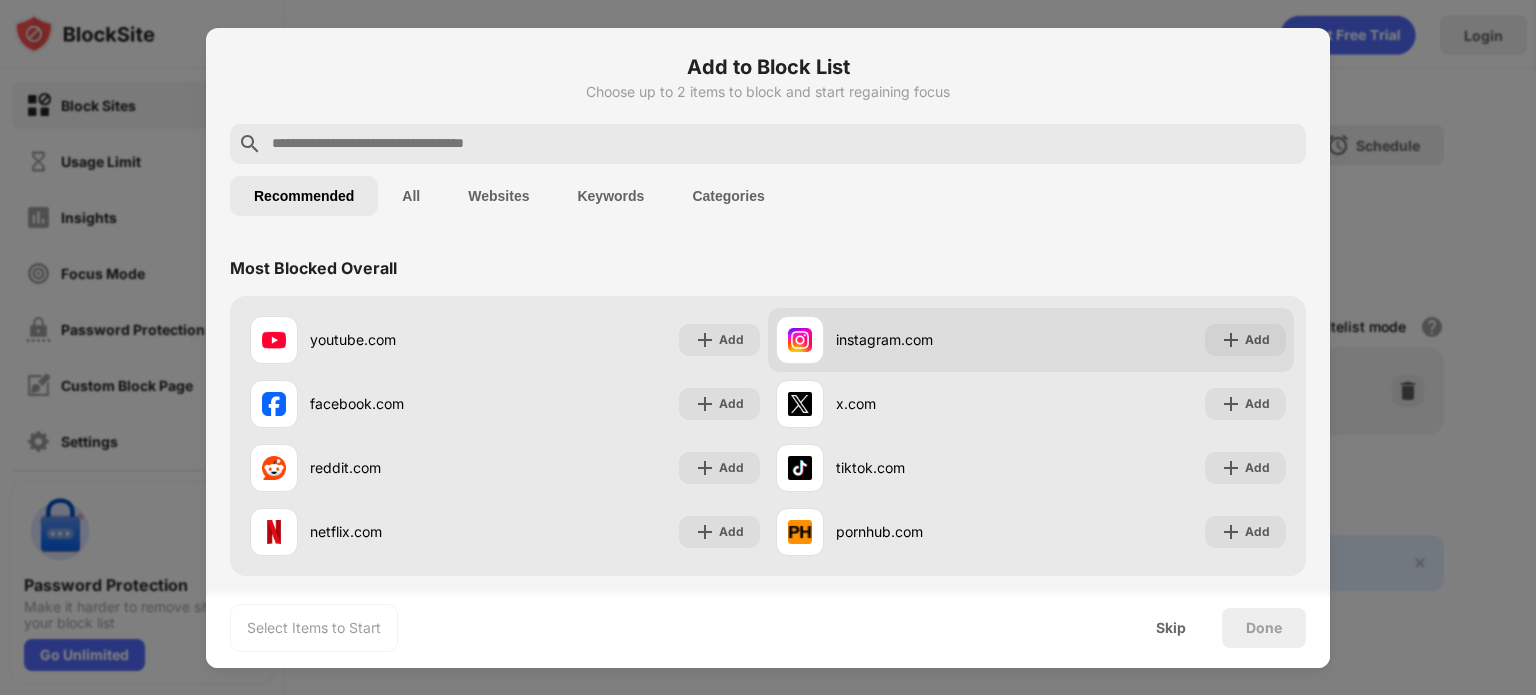 click on "instagram.com" at bounding box center [903, 340] 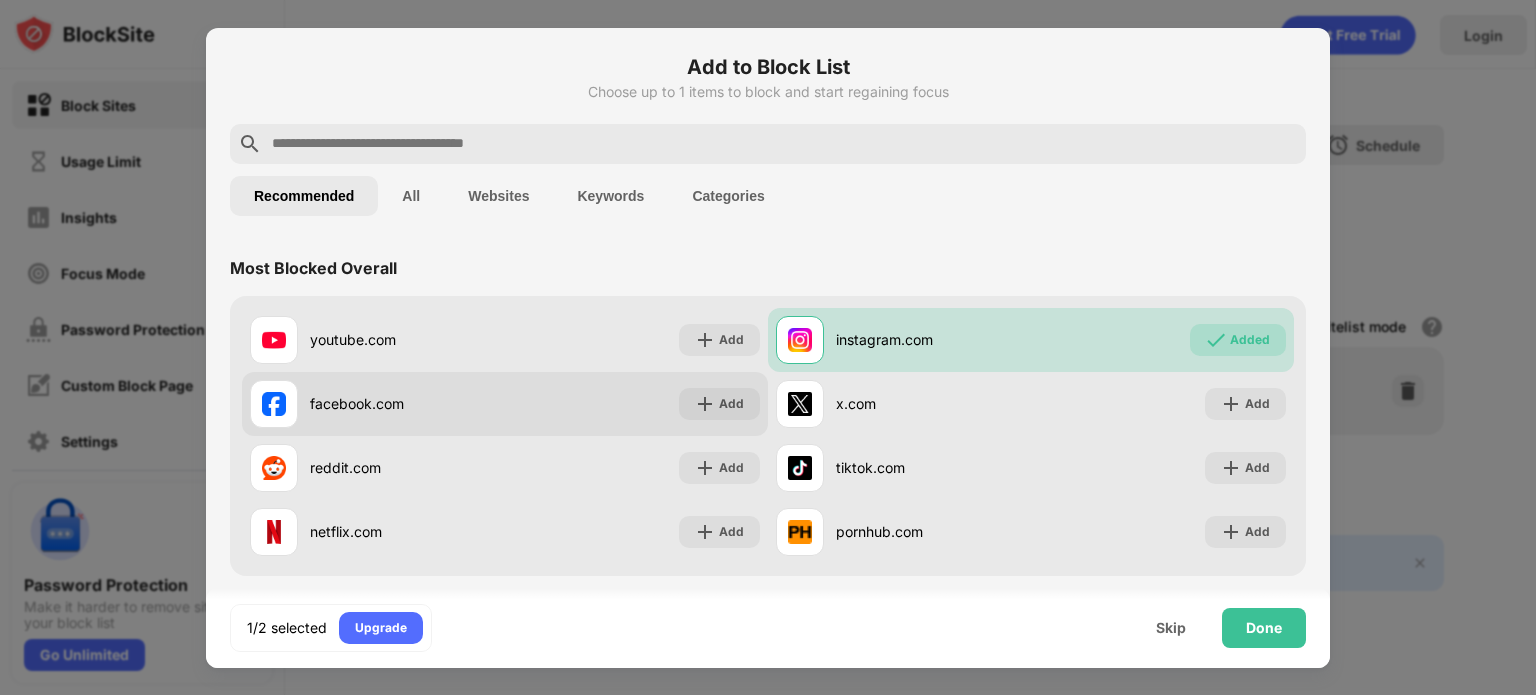 click on "facebook.com Add" at bounding box center [505, 404] 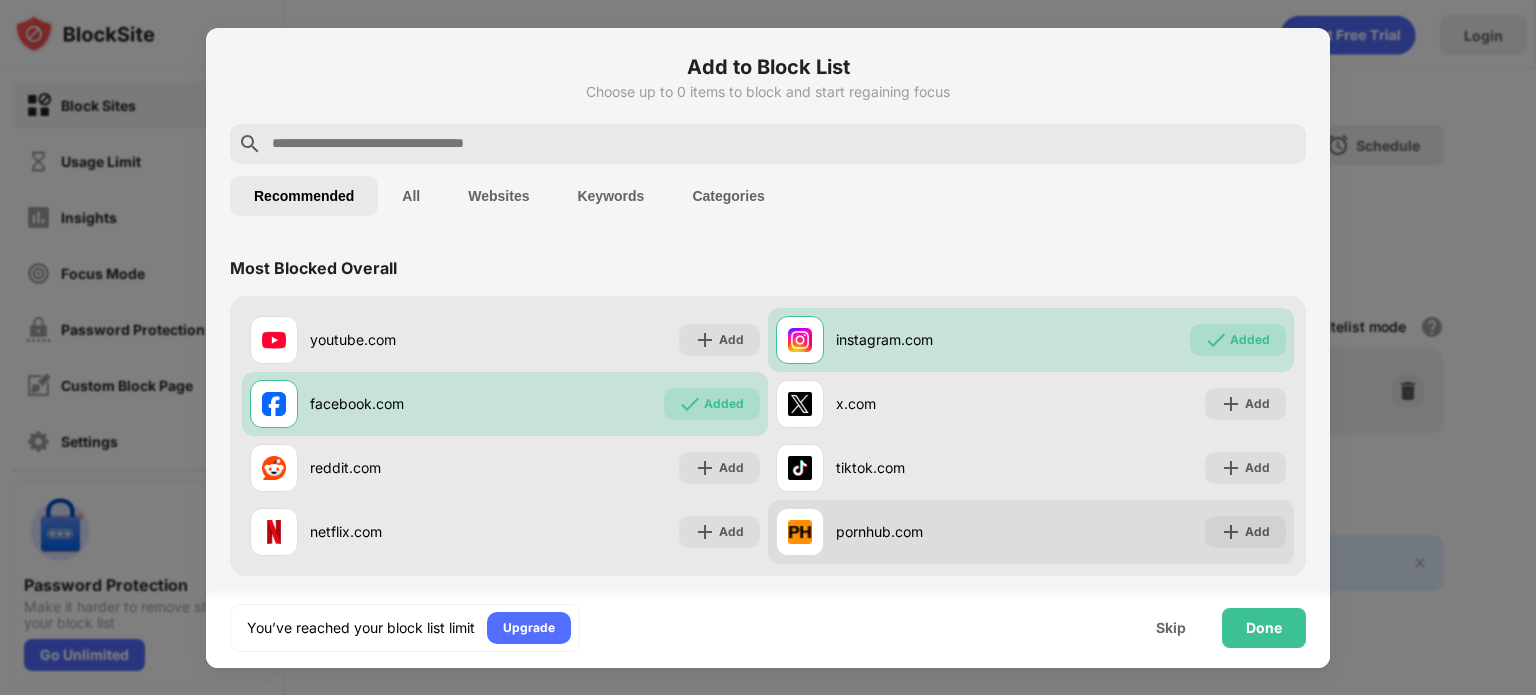 click on "pornhub.com" at bounding box center (933, 531) 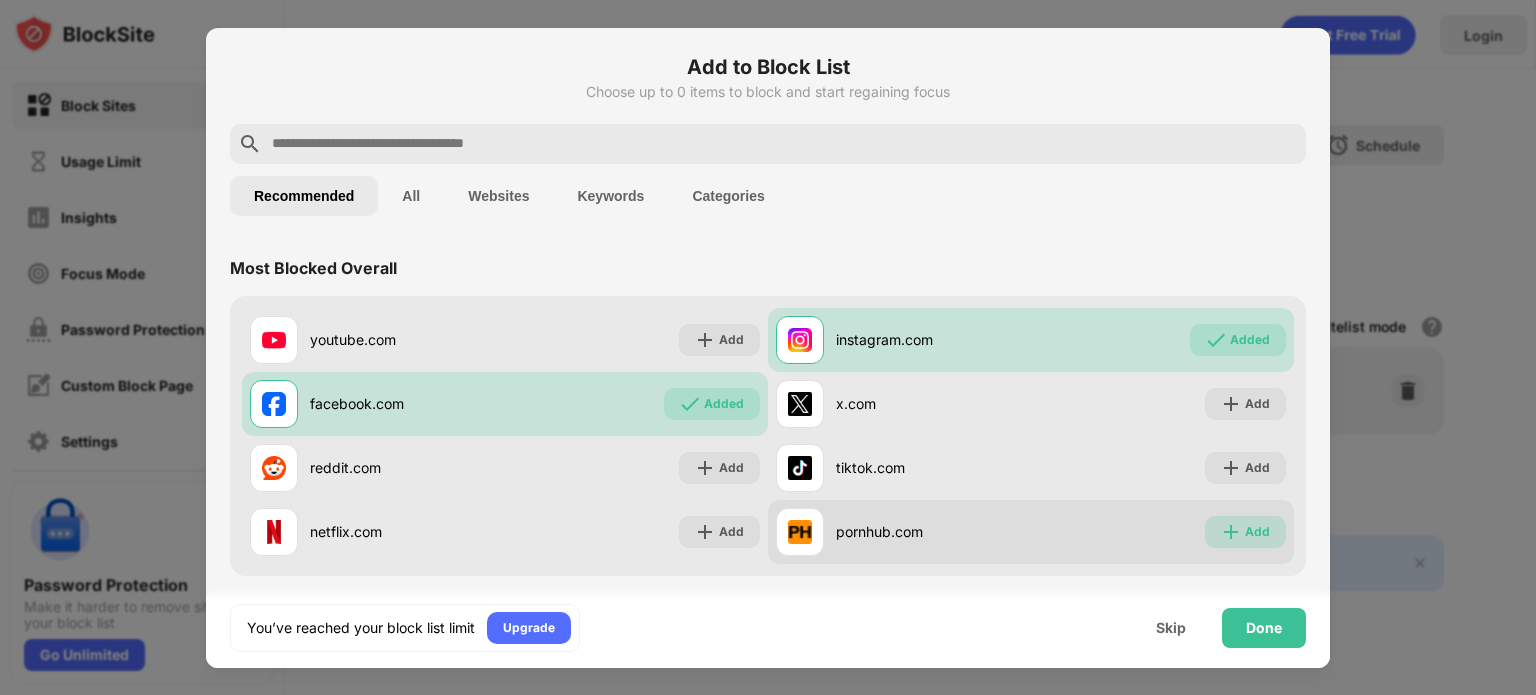 click on "Add" at bounding box center [1245, 532] 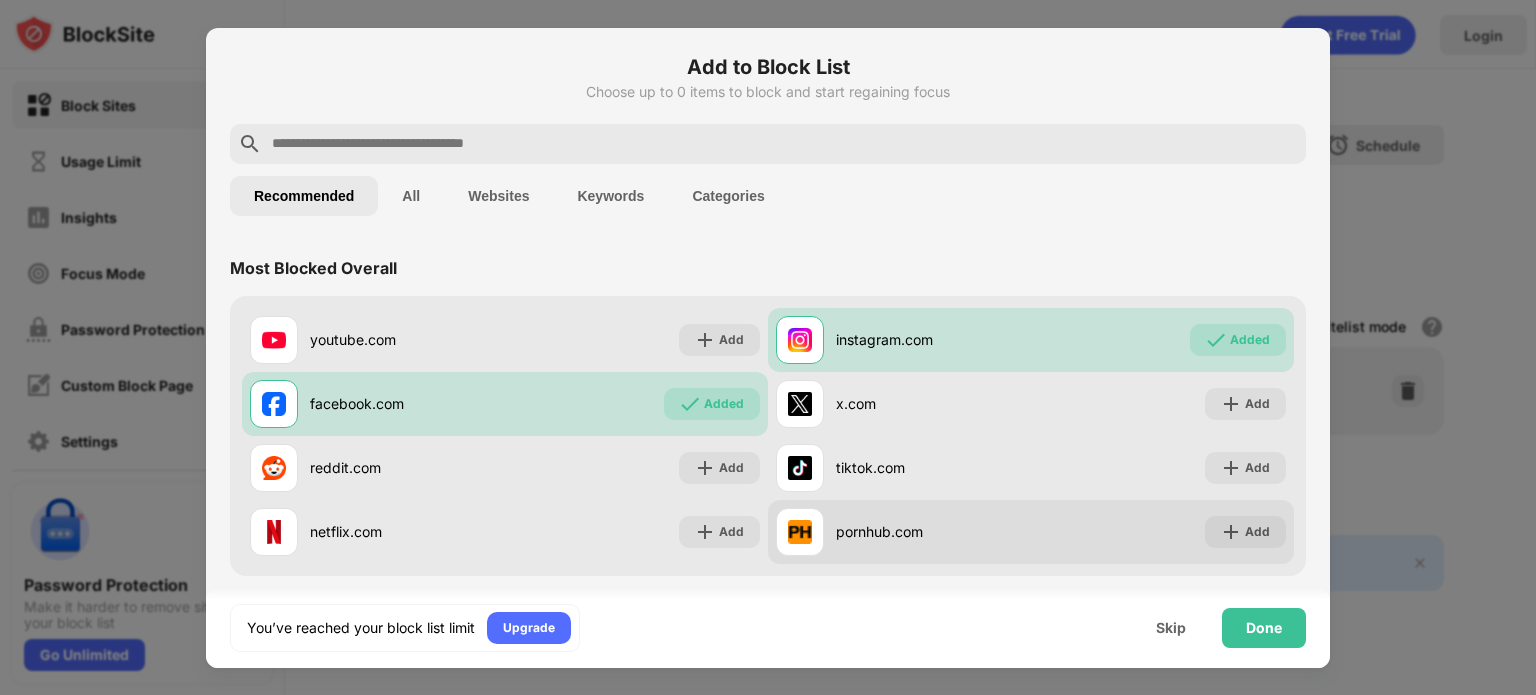 click on "Add" at bounding box center [1245, 532] 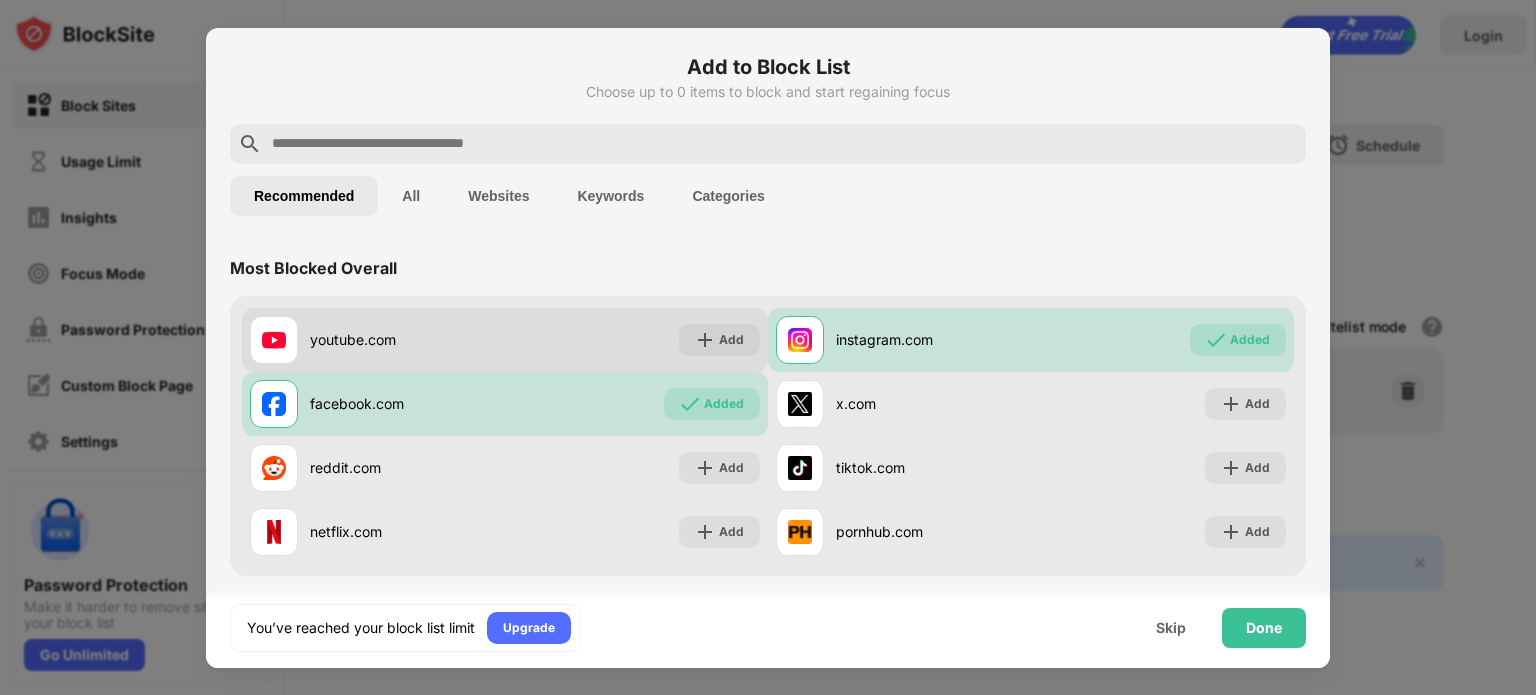 click on "youtube.com" at bounding box center [407, 339] 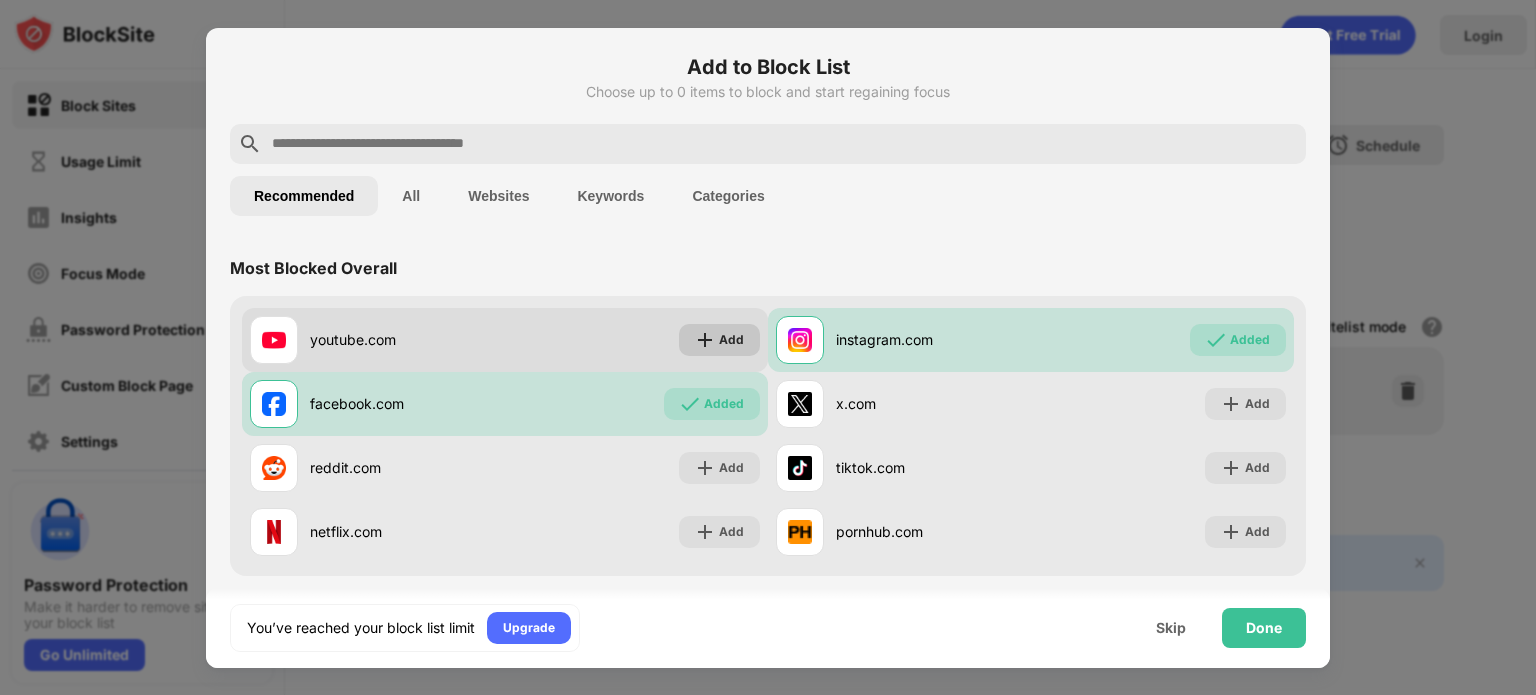 click at bounding box center (705, 340) 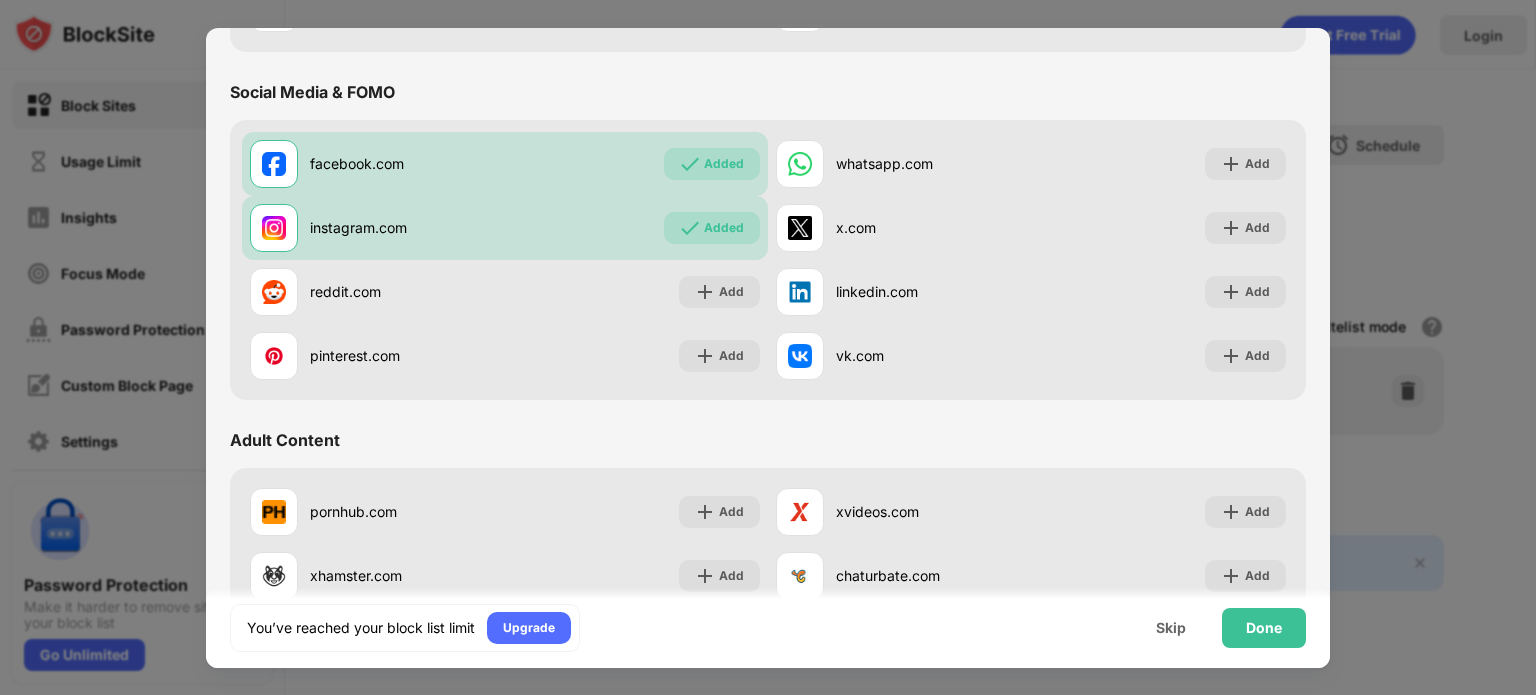 scroll, scrollTop: 500, scrollLeft: 0, axis: vertical 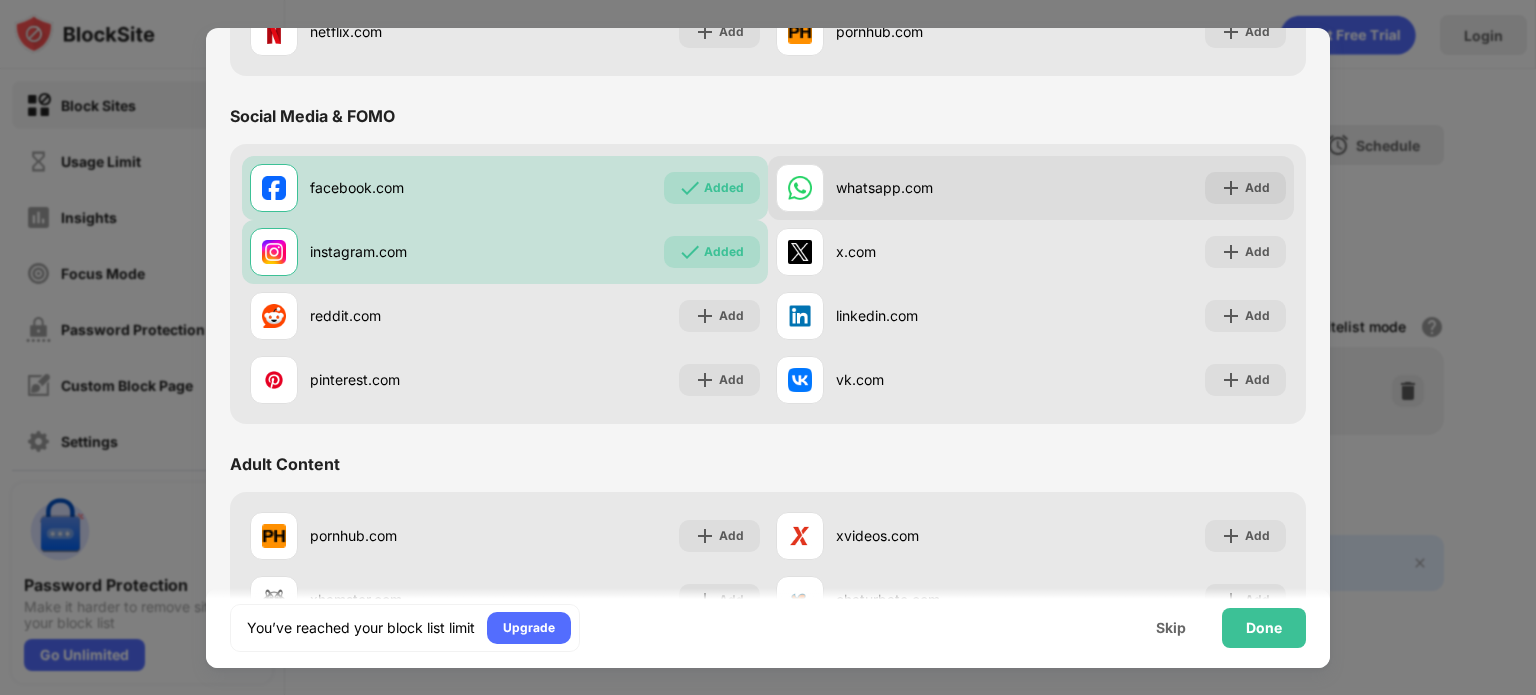 click on "whatsapp.com" at bounding box center (933, 187) 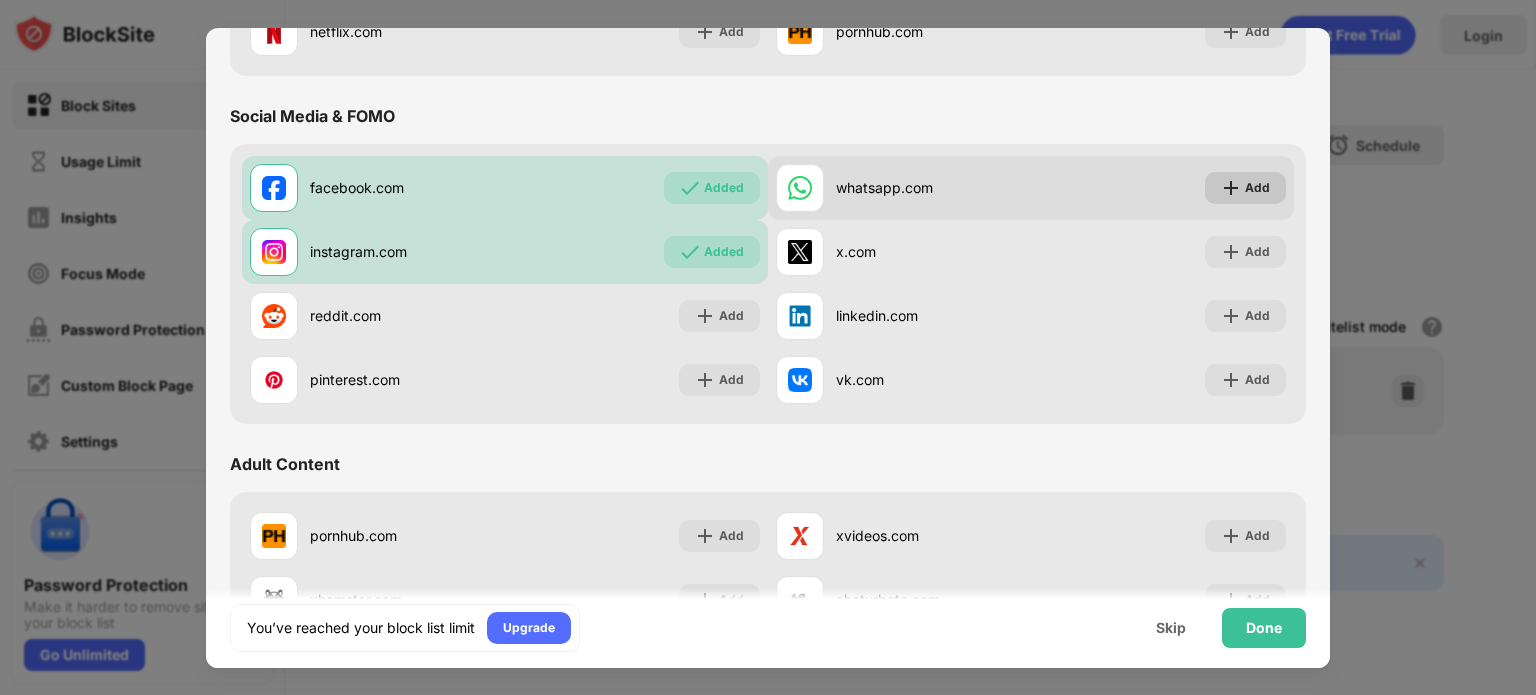 click on "Add" at bounding box center [1245, 188] 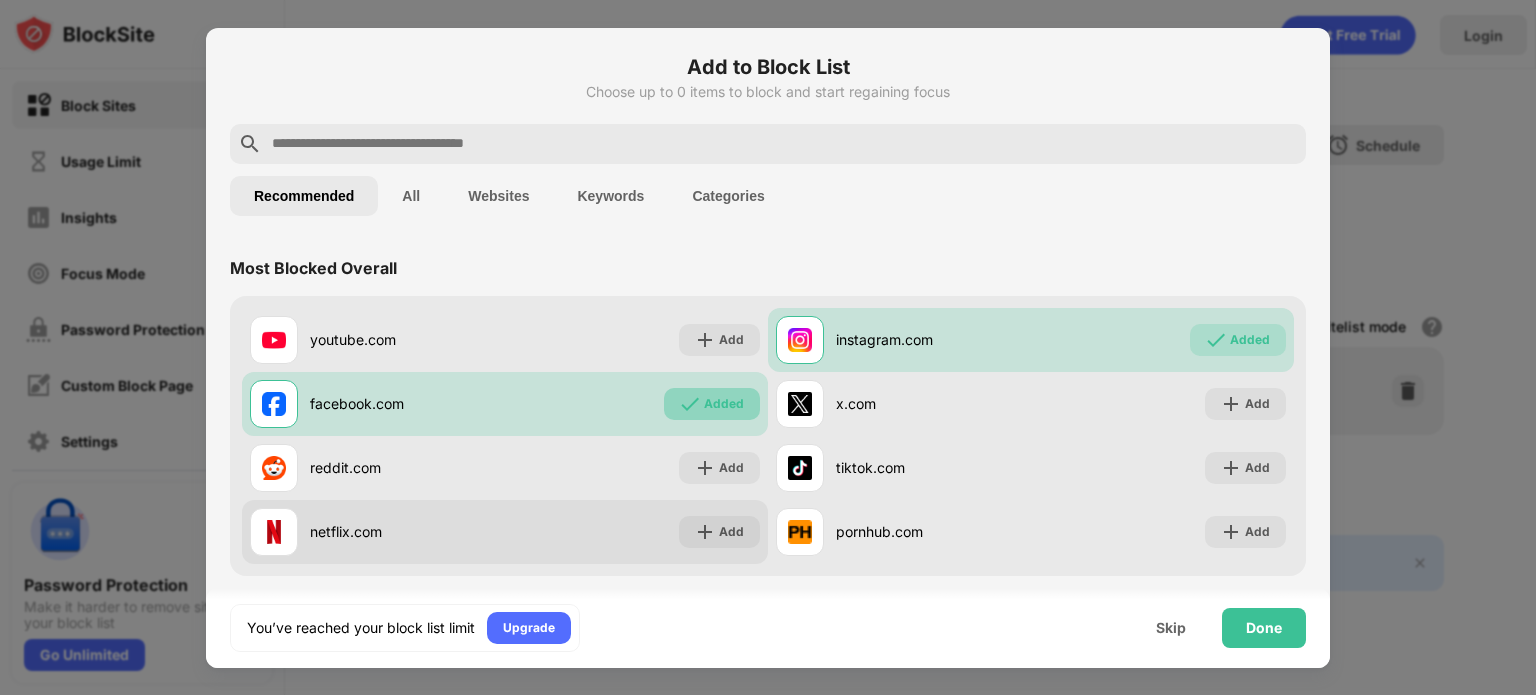 scroll, scrollTop: 100, scrollLeft: 0, axis: vertical 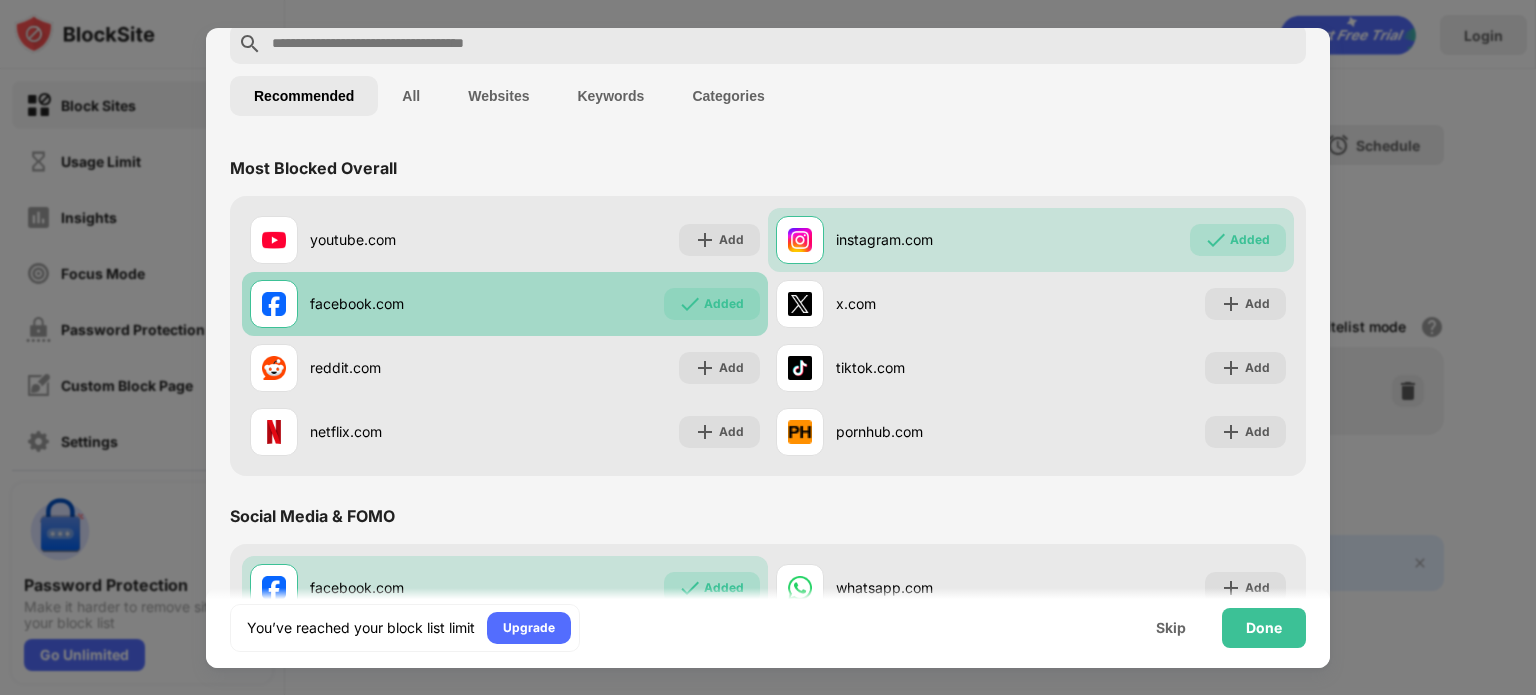 click on "Added" at bounding box center (724, 304) 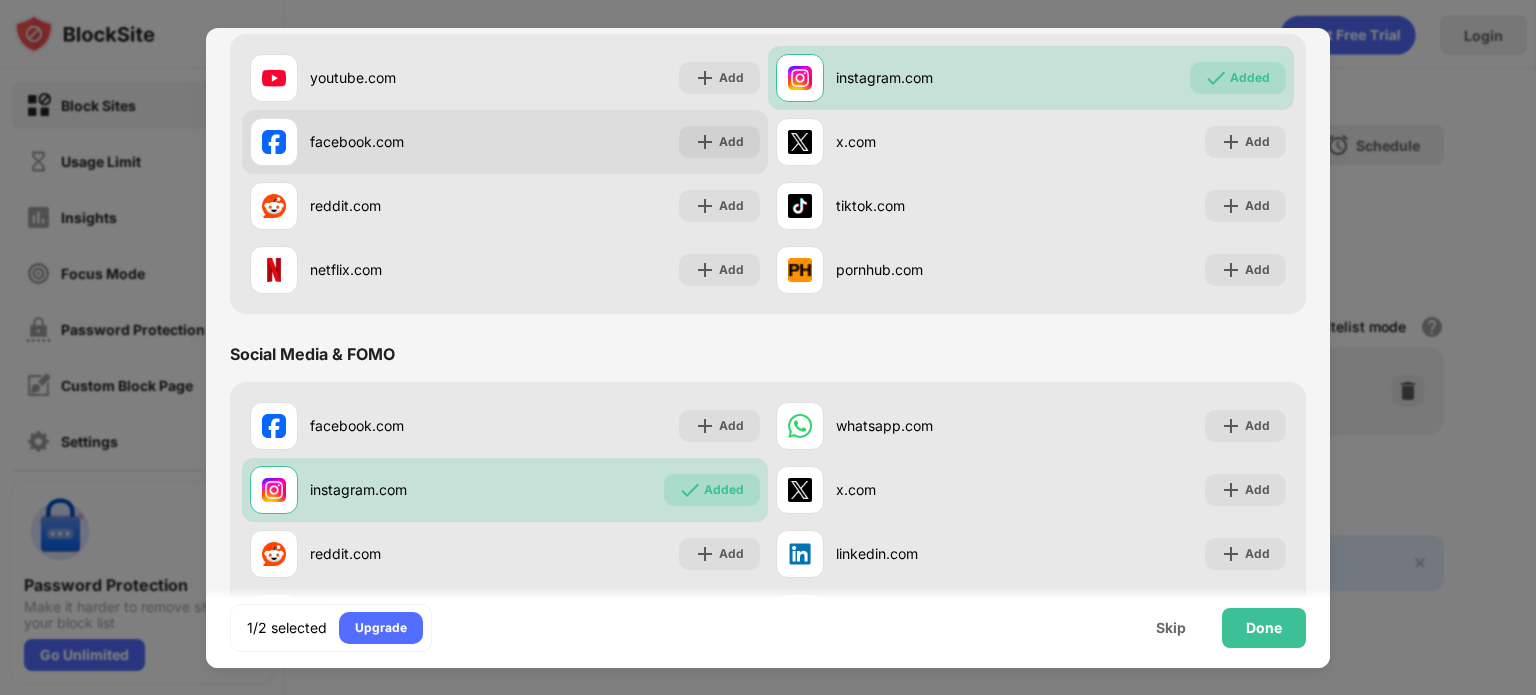 scroll, scrollTop: 500, scrollLeft: 0, axis: vertical 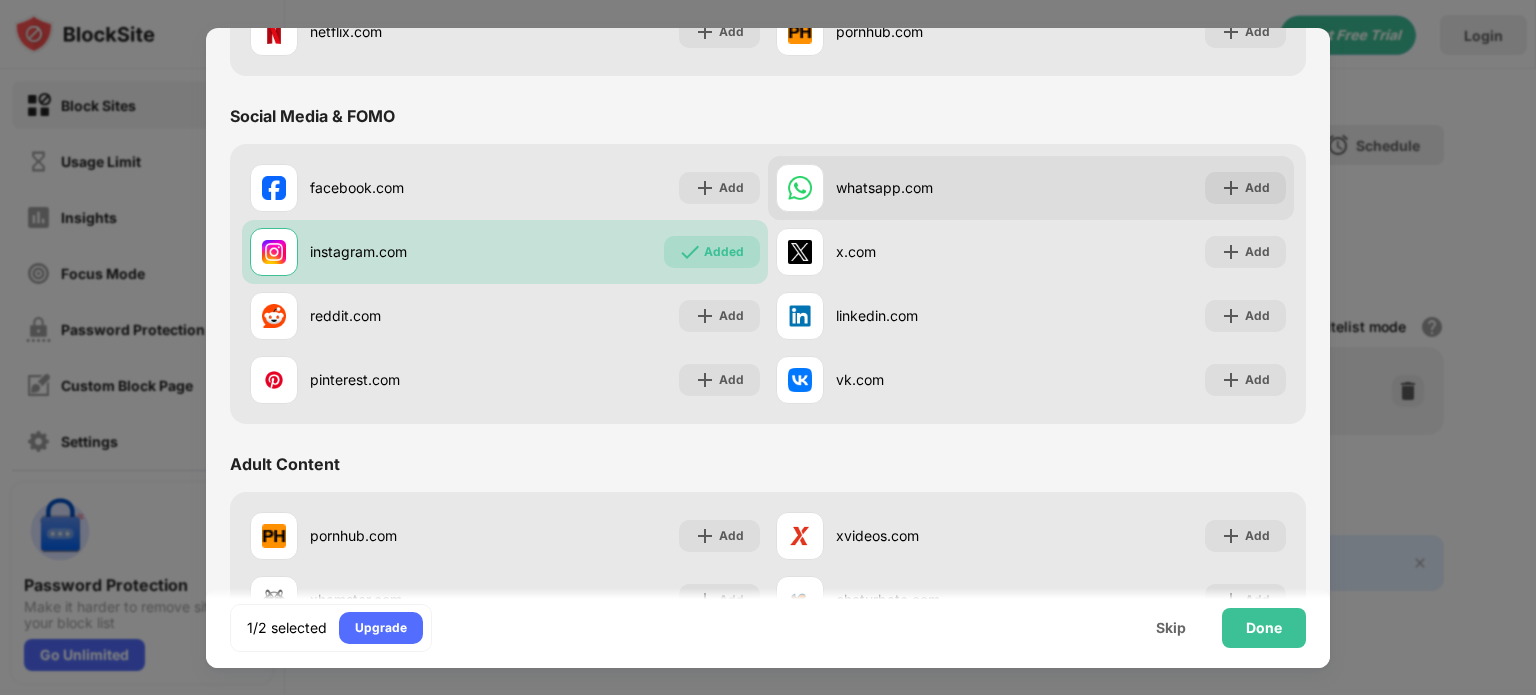 click on "whatsapp.com" at bounding box center (933, 187) 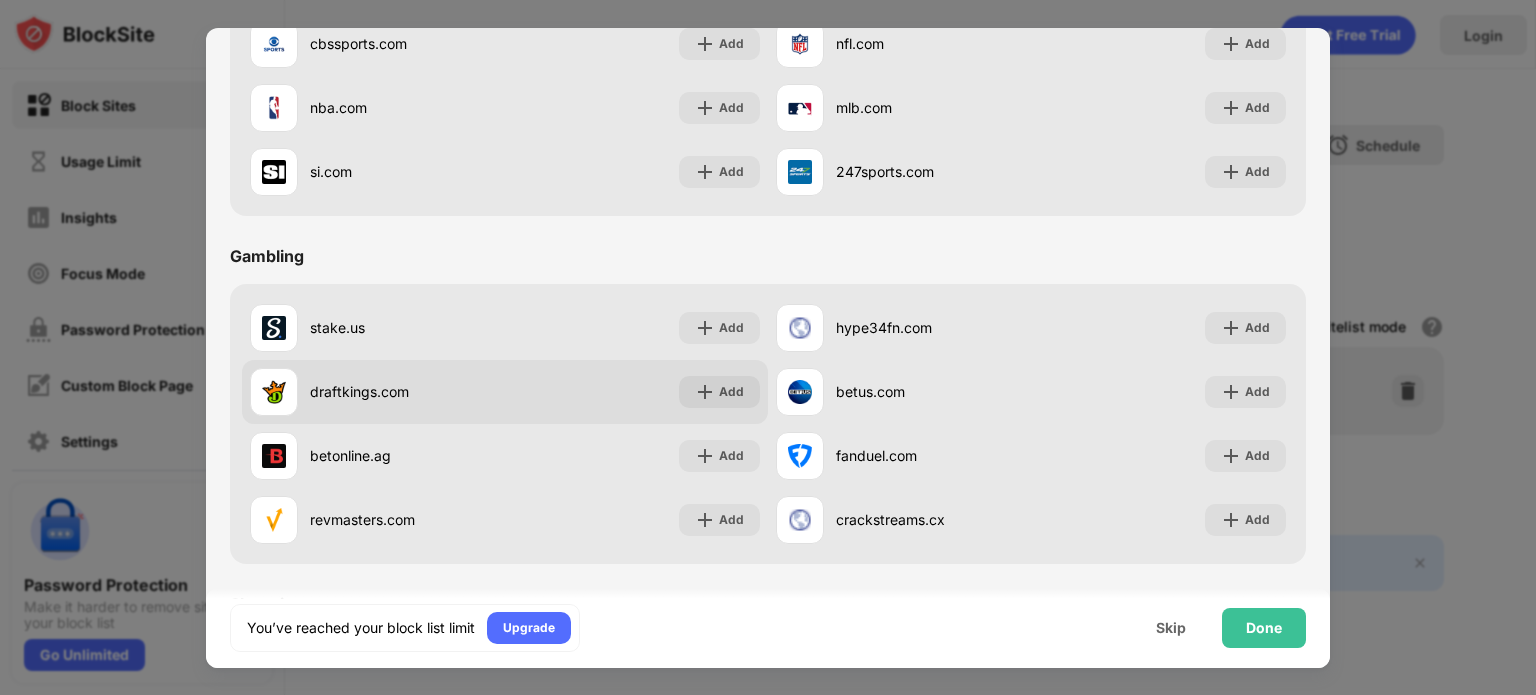 scroll, scrollTop: 2096, scrollLeft: 0, axis: vertical 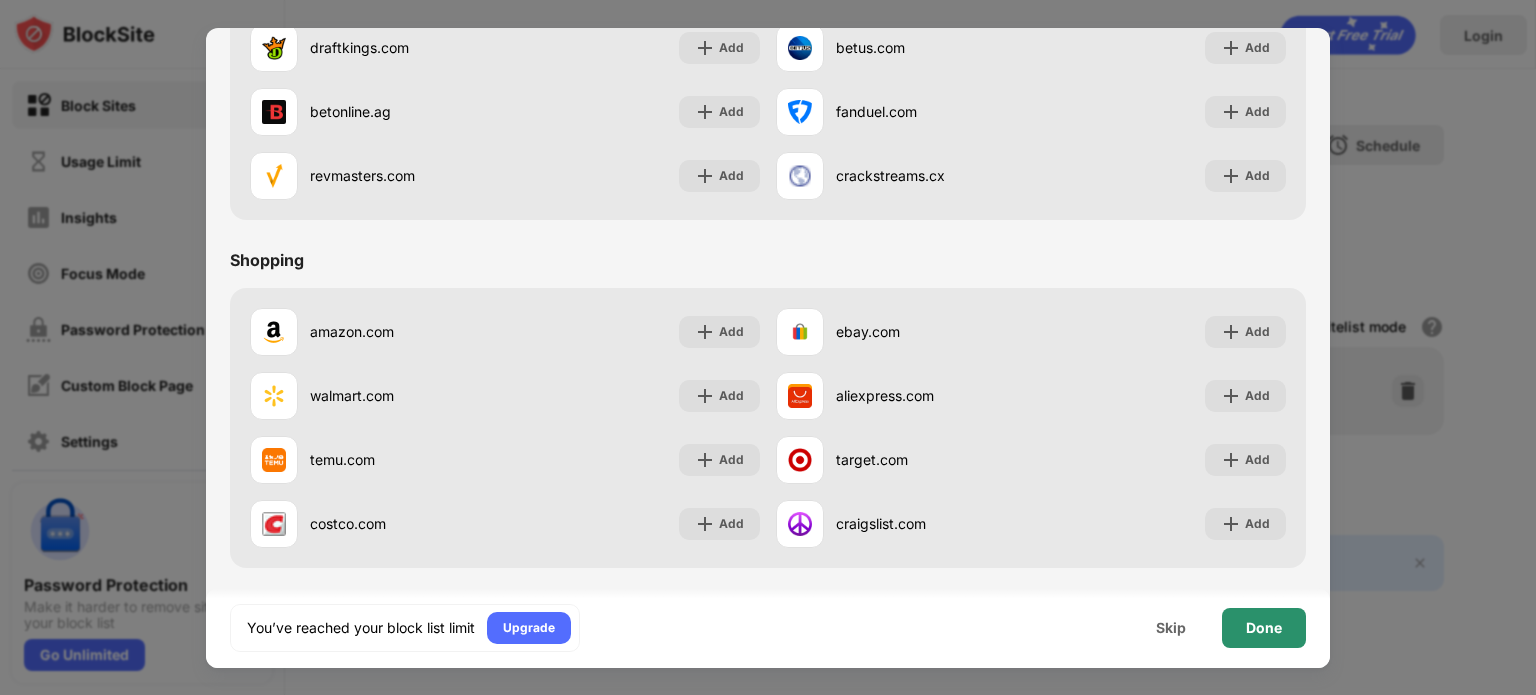 click on "Done" at bounding box center (1264, 628) 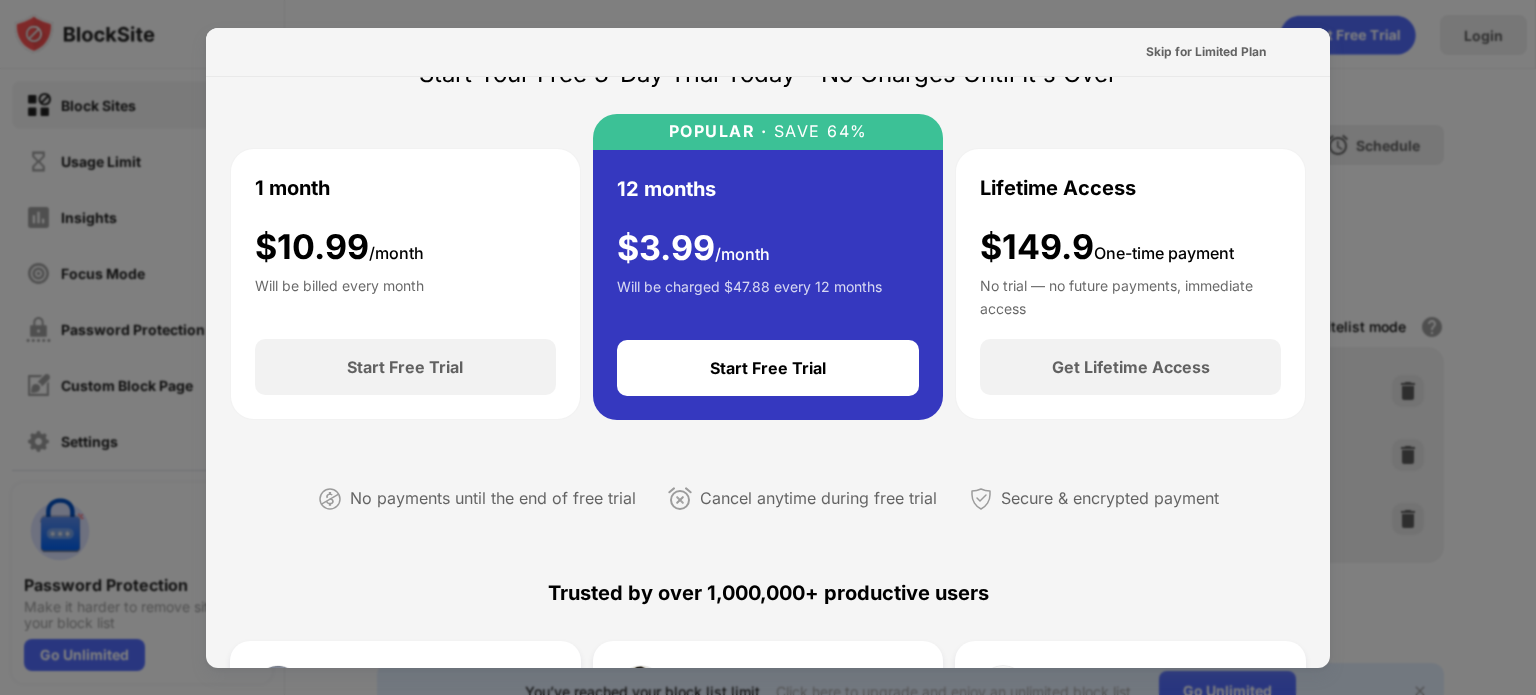 scroll, scrollTop: 0, scrollLeft: 0, axis: both 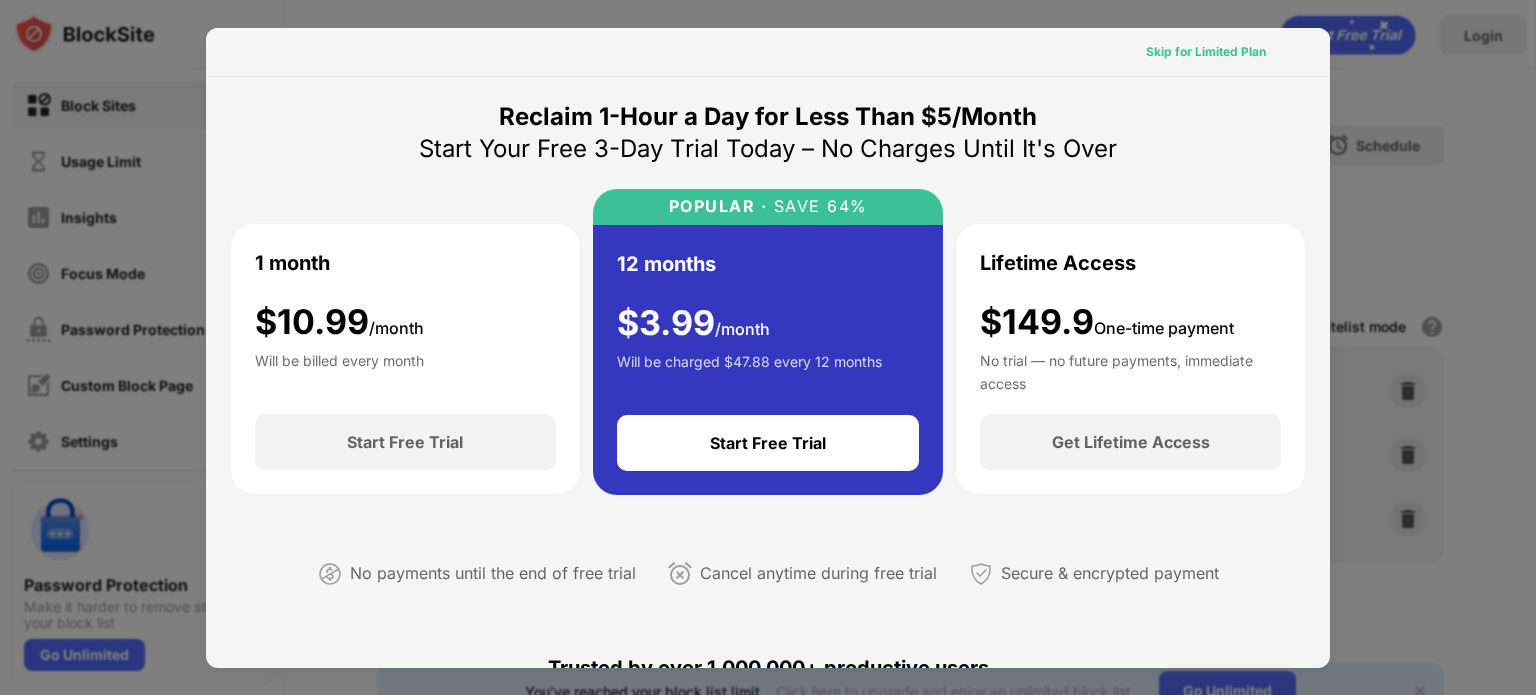 click on "Skip for Limited Plan" at bounding box center (1206, 52) 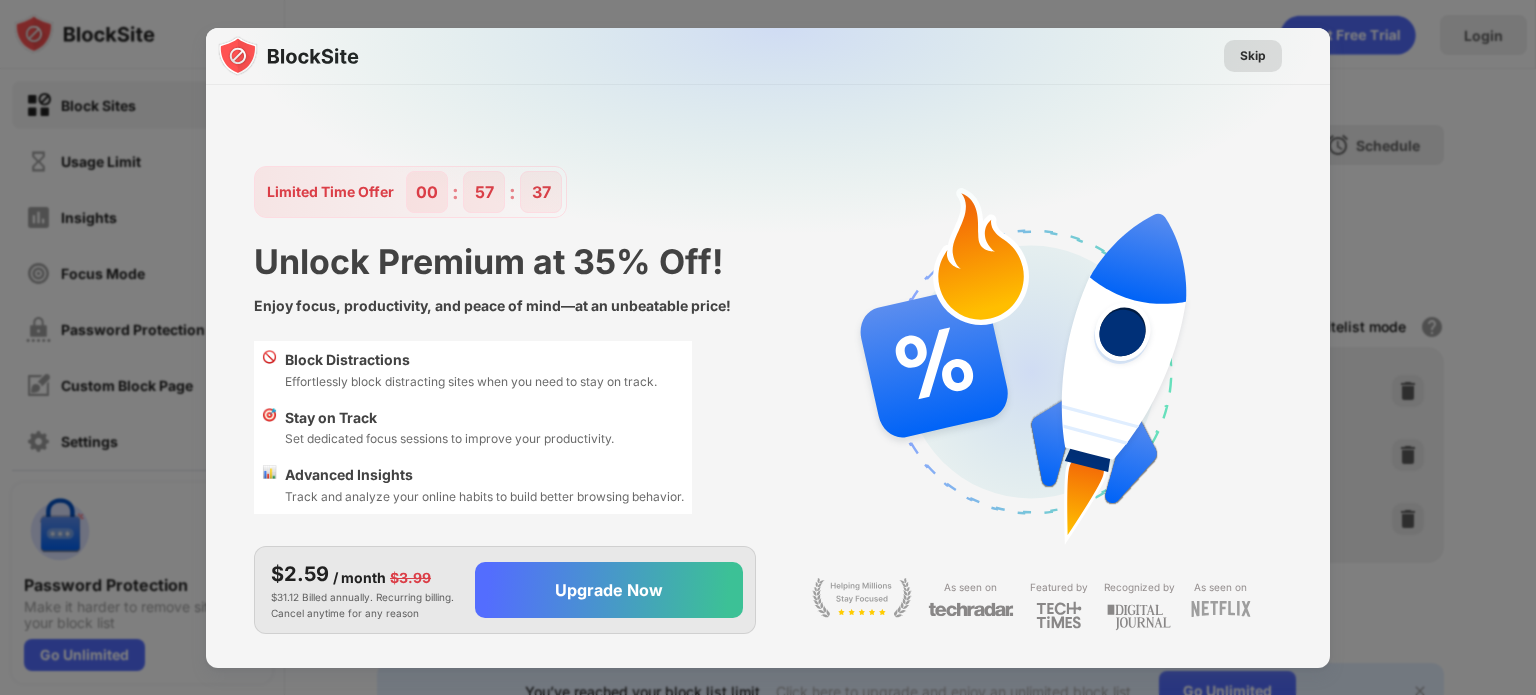 click on "Skip" at bounding box center (1253, 56) 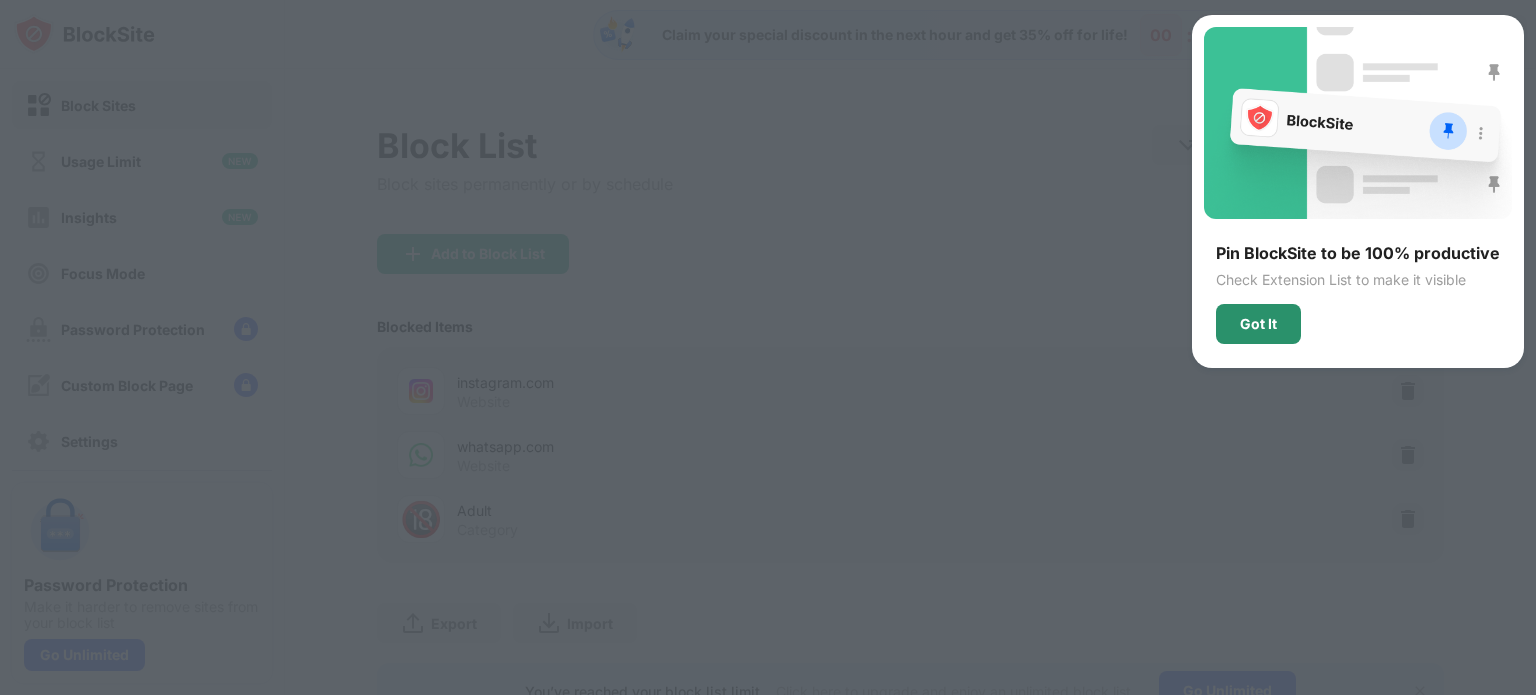 click on "Got It" at bounding box center (1258, 324) 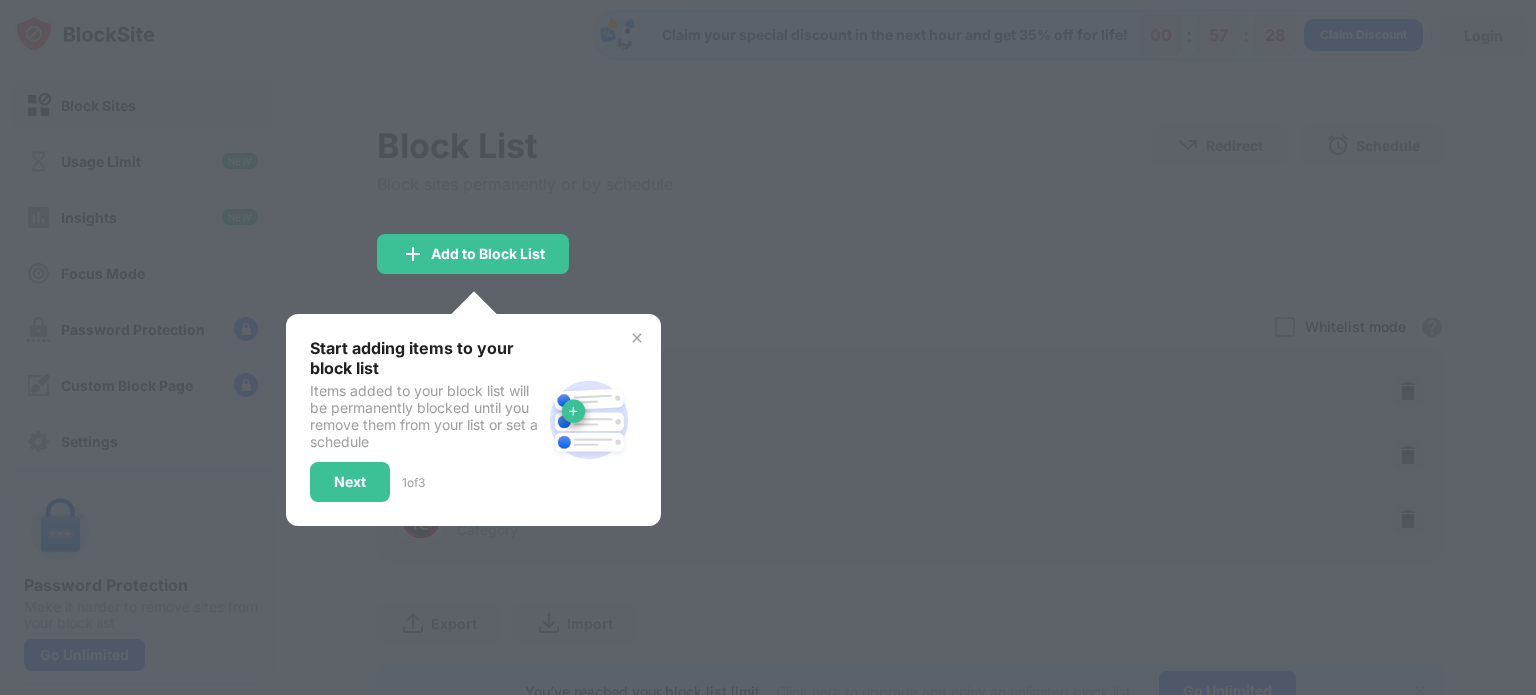 click at bounding box center (637, 338) 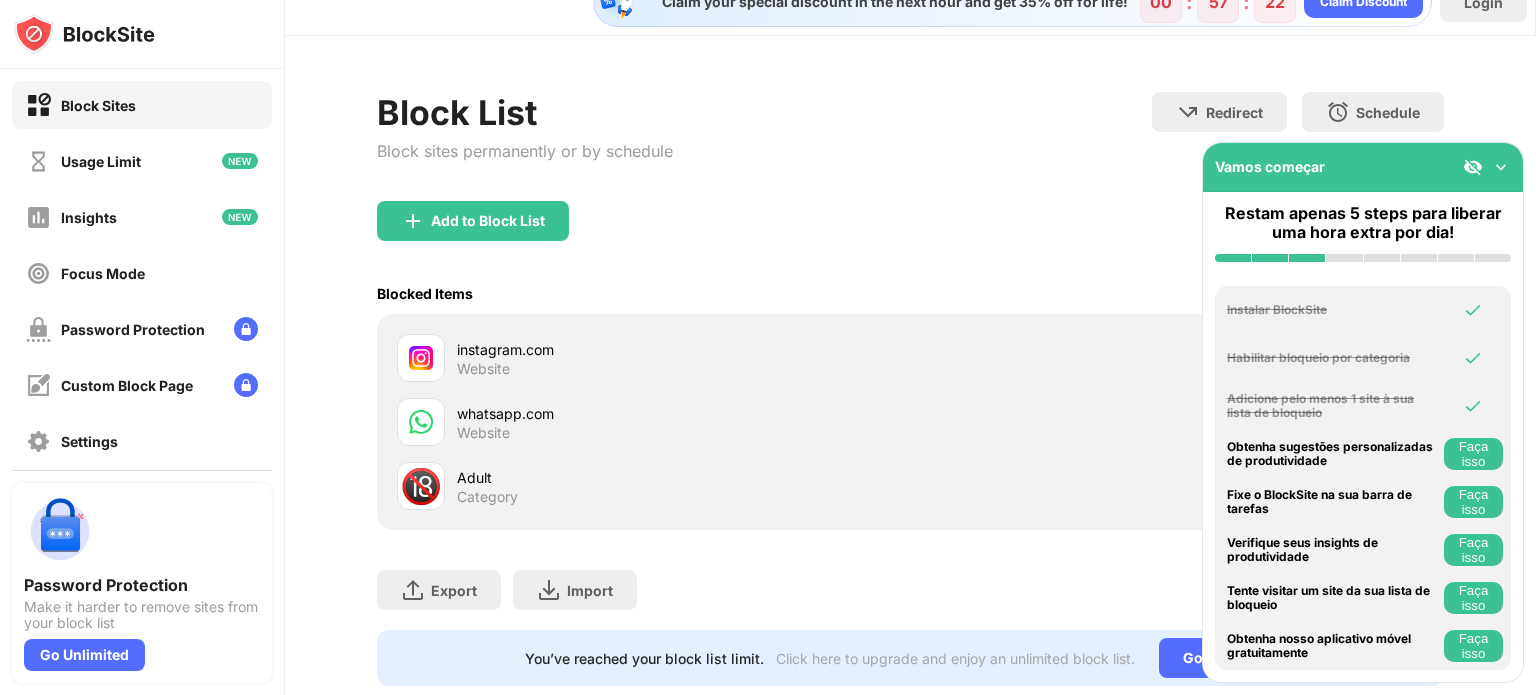 scroll, scrollTop: 0, scrollLeft: 0, axis: both 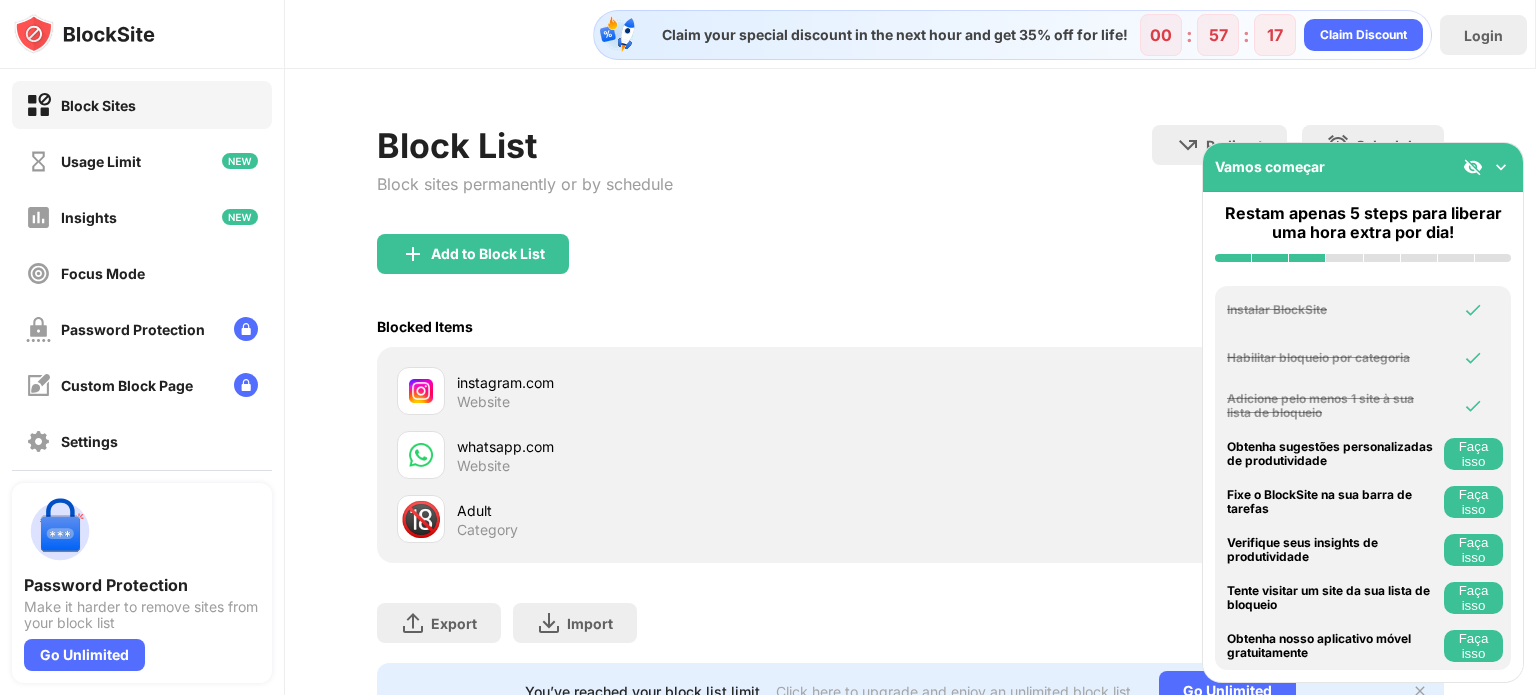 click at bounding box center (1501, 167) 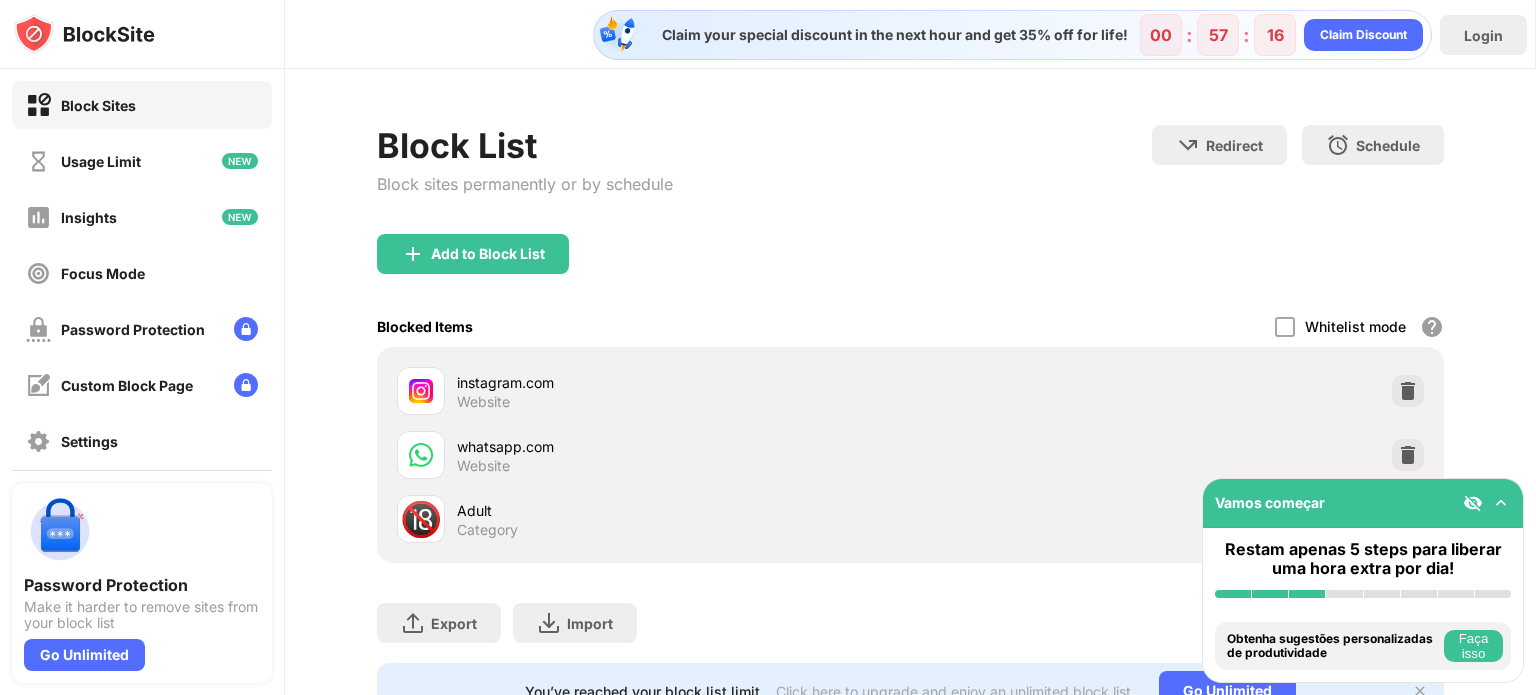 scroll, scrollTop: 93, scrollLeft: 0, axis: vertical 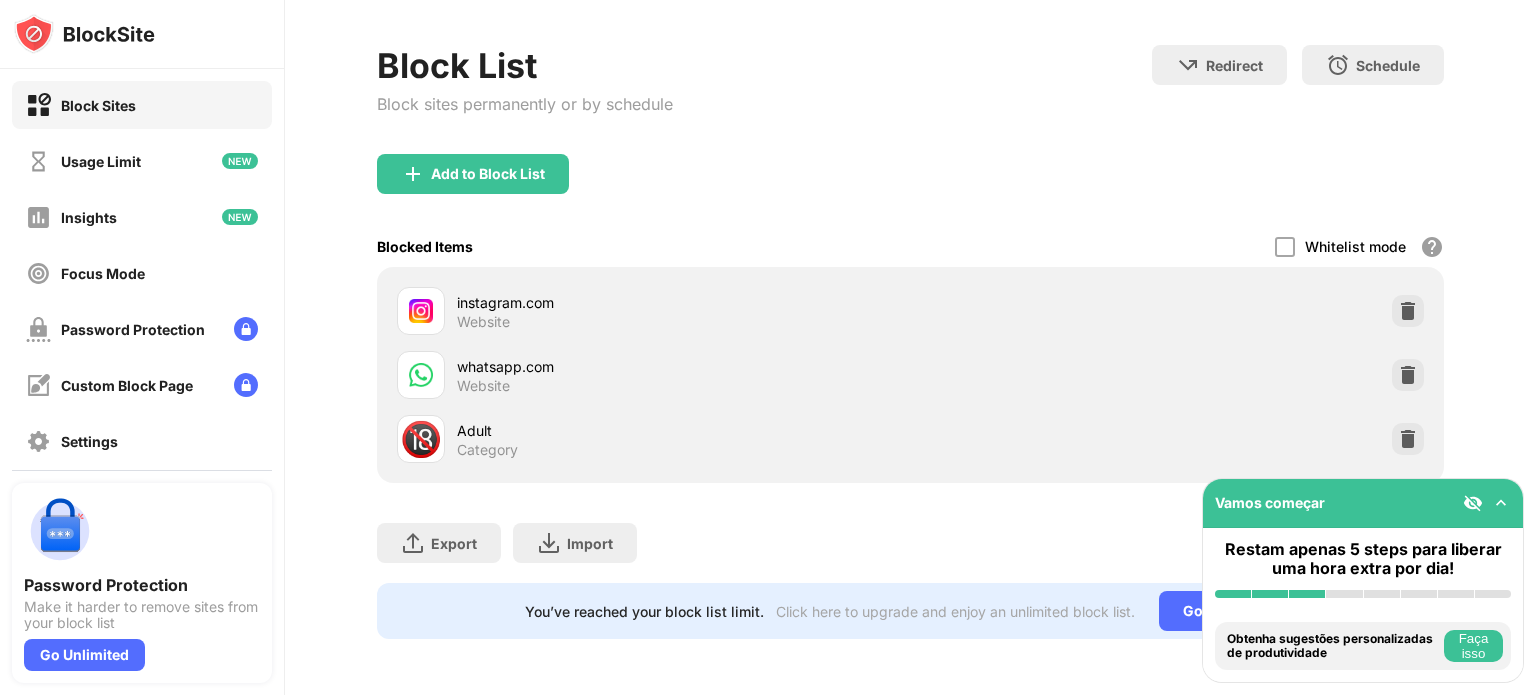 click at bounding box center [1501, 503] 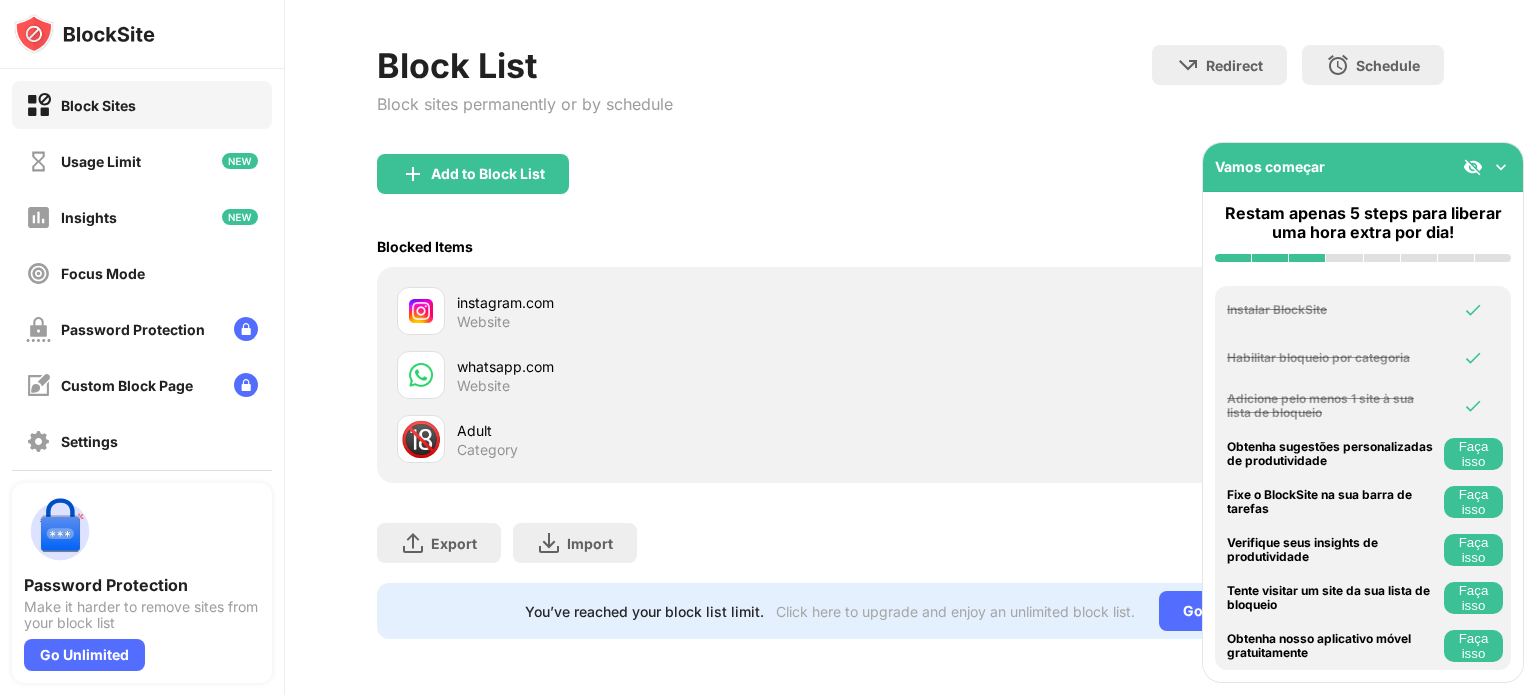 click at bounding box center [1501, 167] 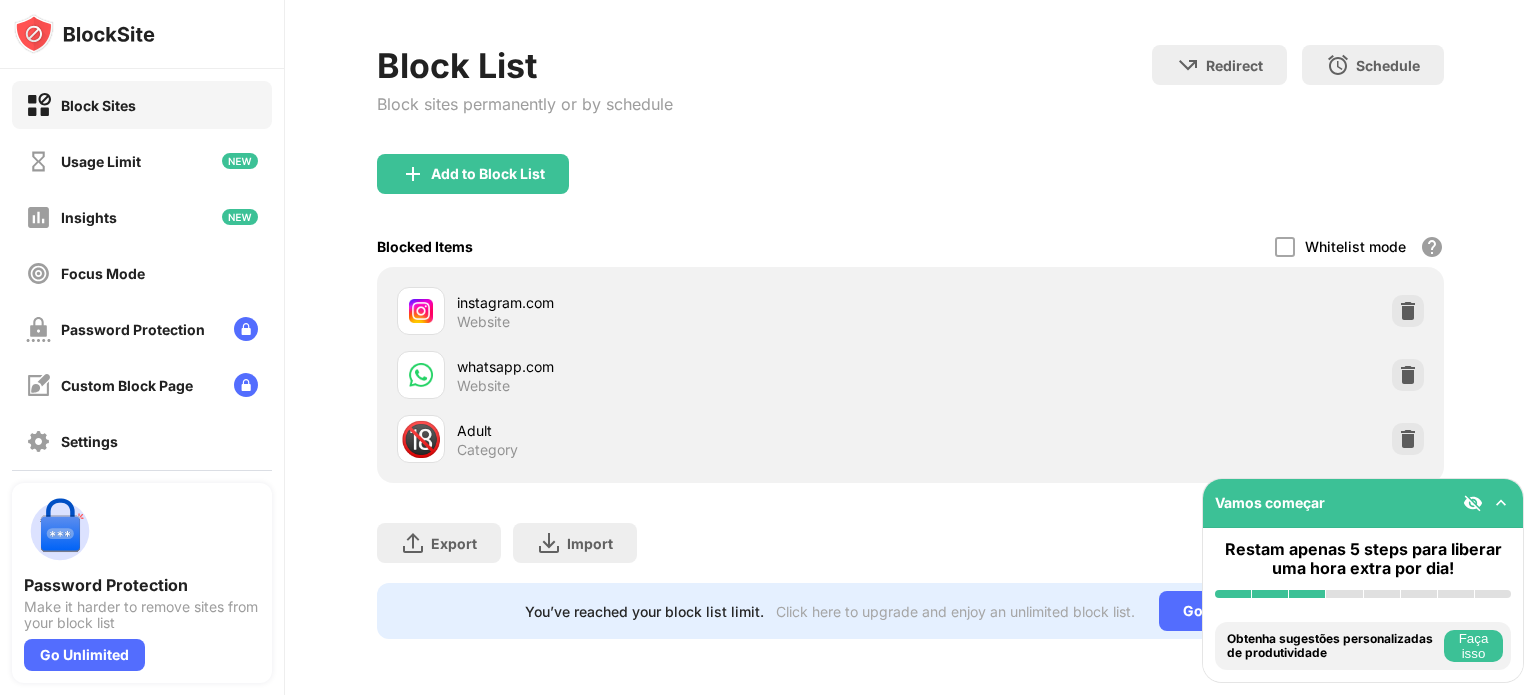 scroll, scrollTop: 0, scrollLeft: 0, axis: both 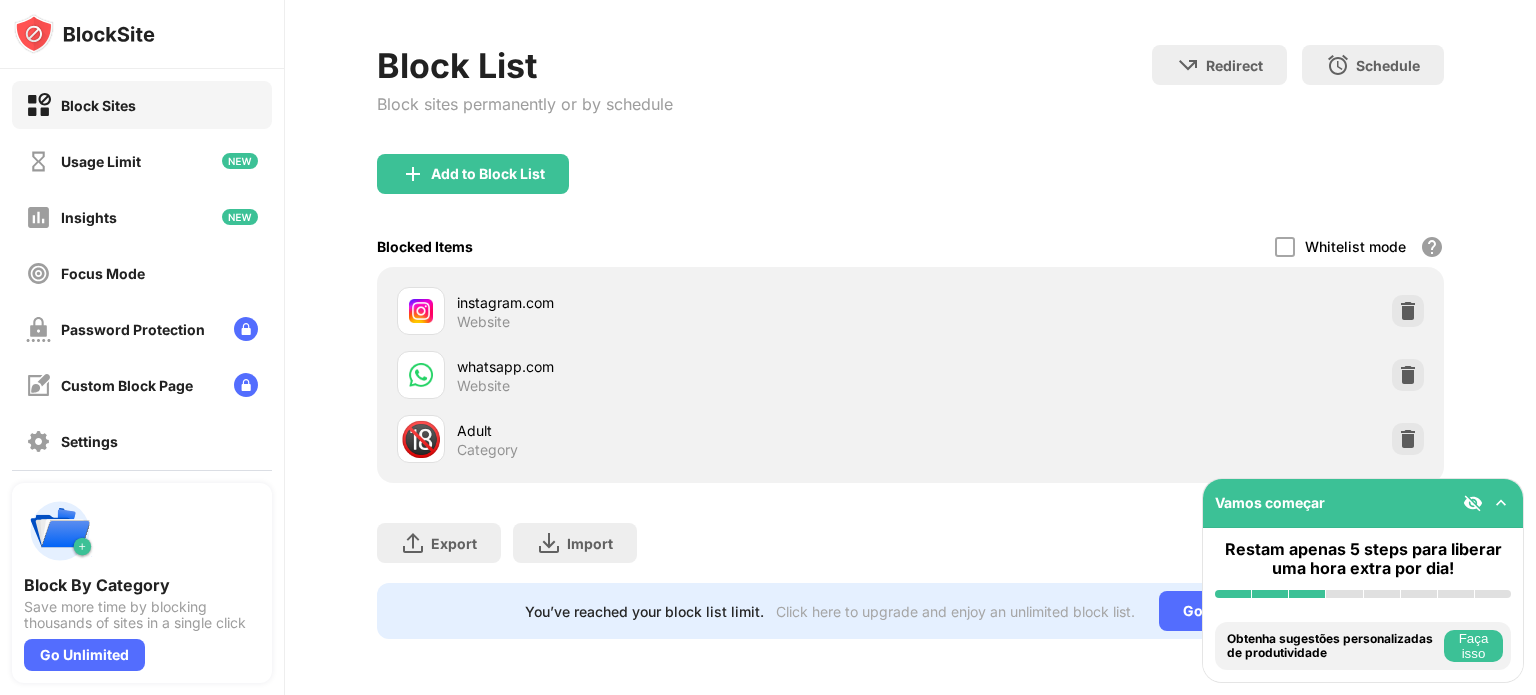 click at bounding box center (1487, 503) 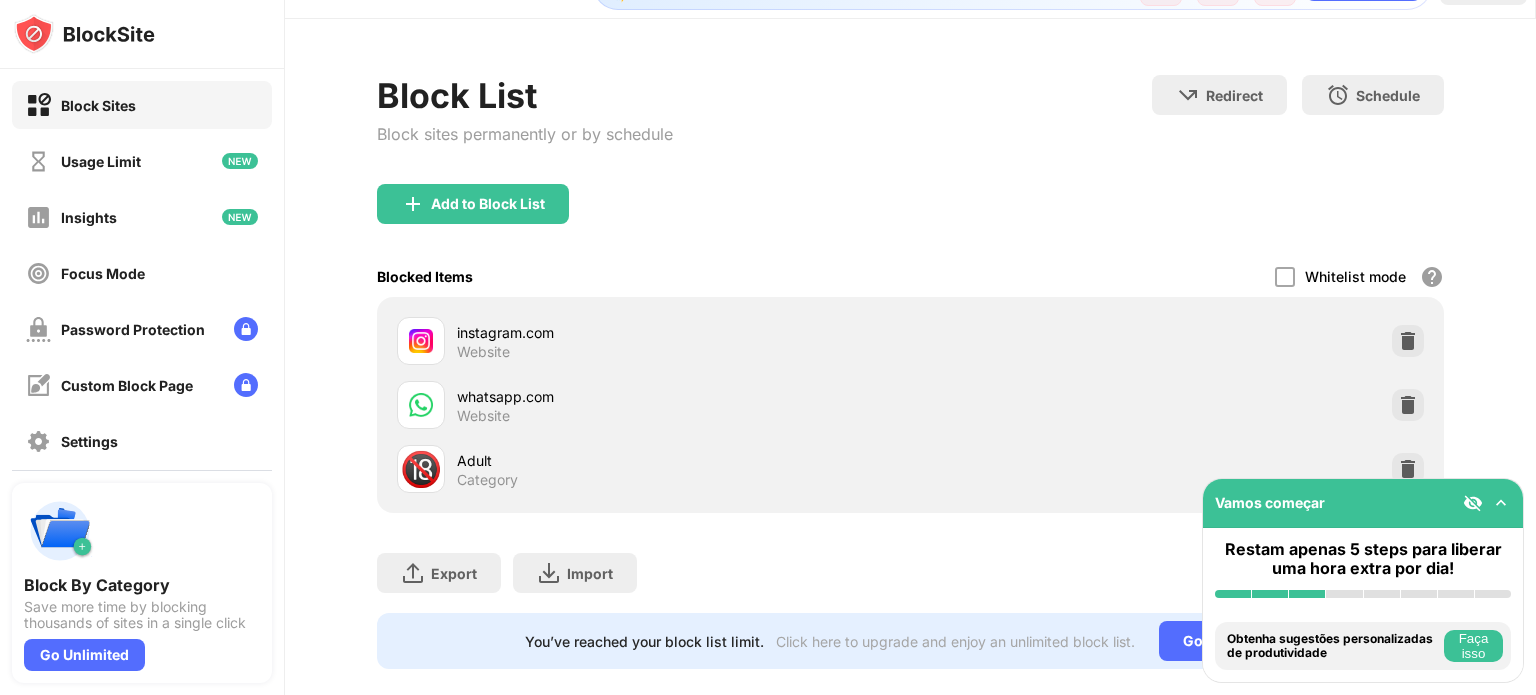 scroll, scrollTop: 93, scrollLeft: 0, axis: vertical 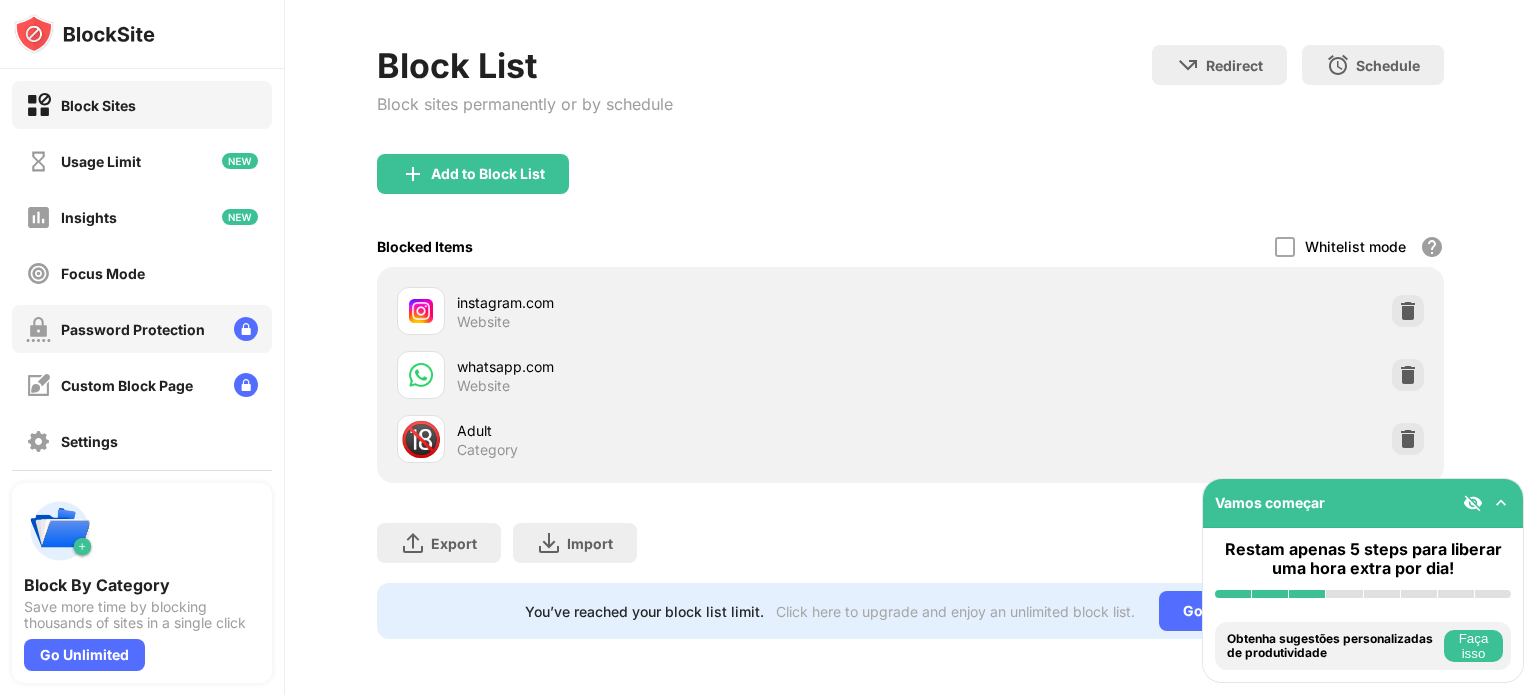 click on "Password Protection" at bounding box center (115, 329) 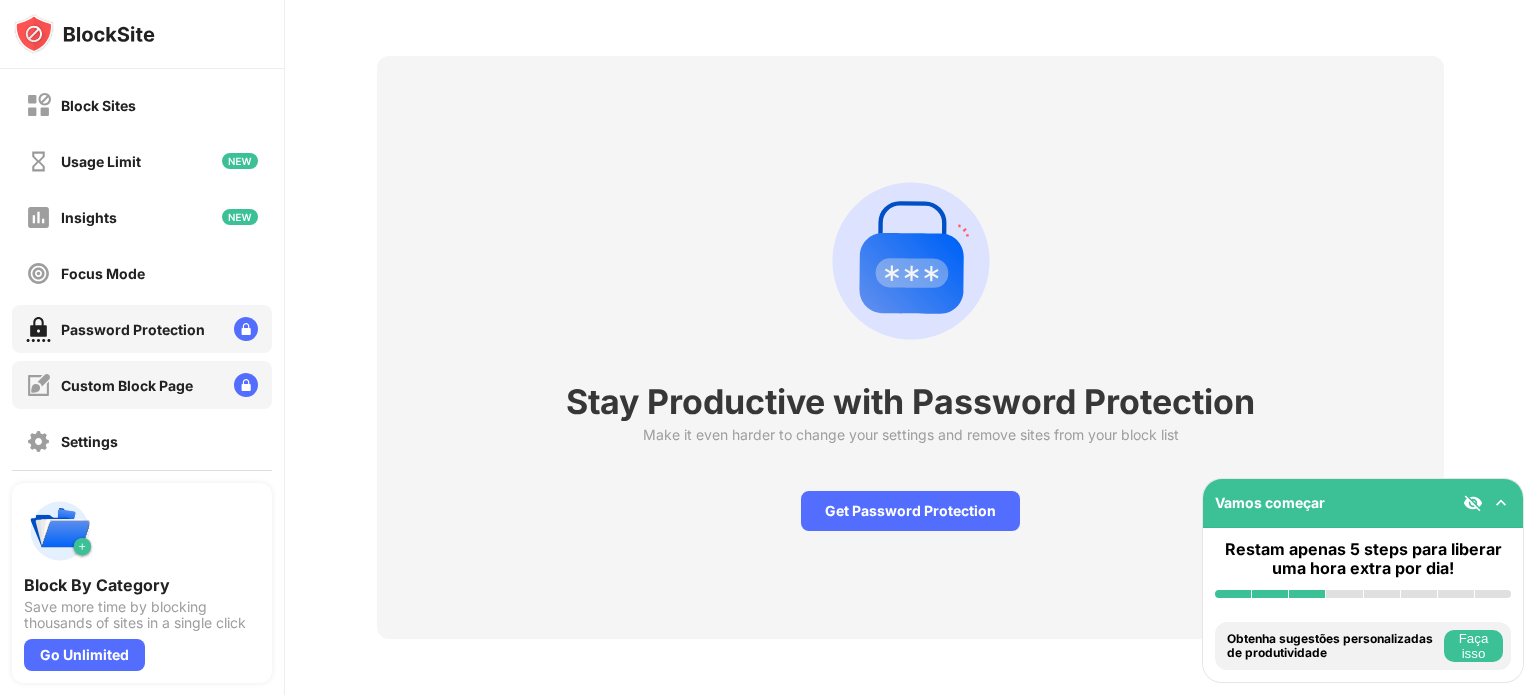 click on "Custom Block Page" at bounding box center [109, 385] 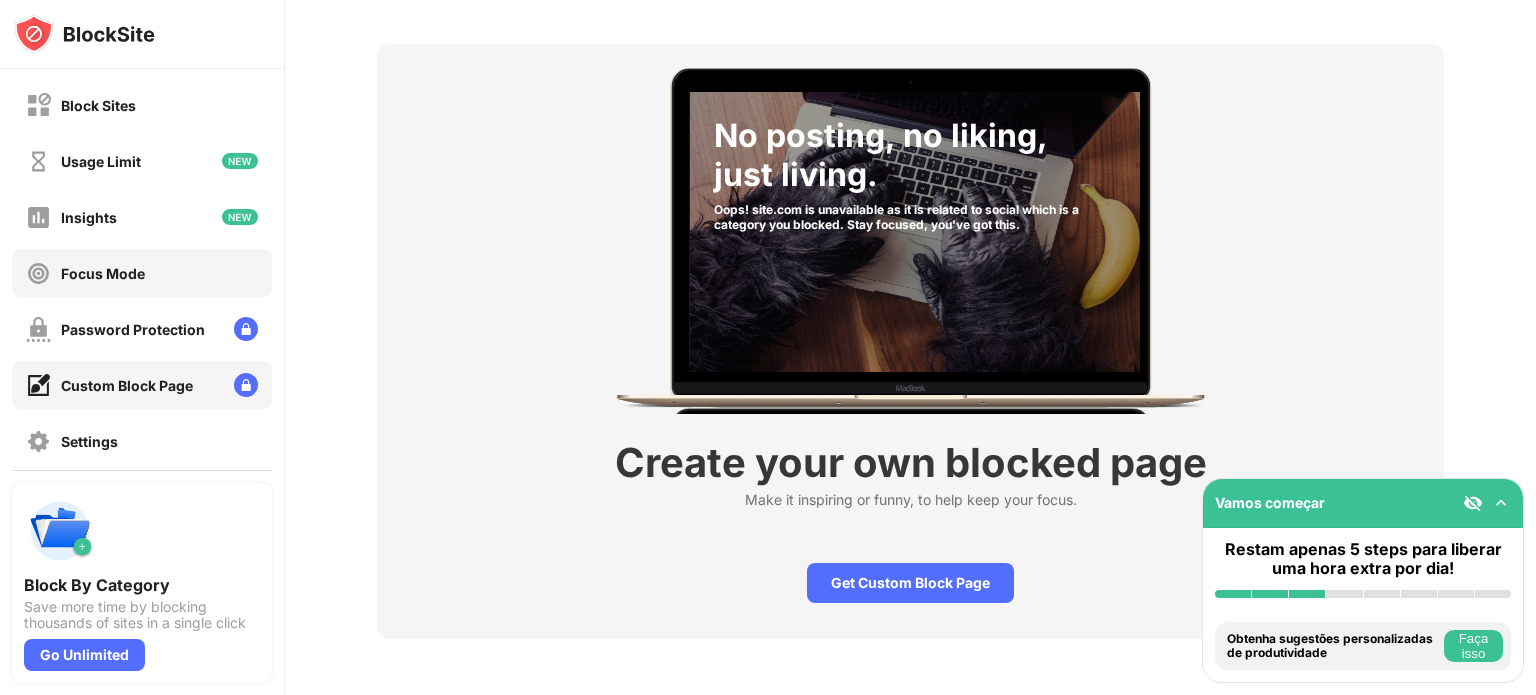 click on "Focus Mode" at bounding box center [103, 273] 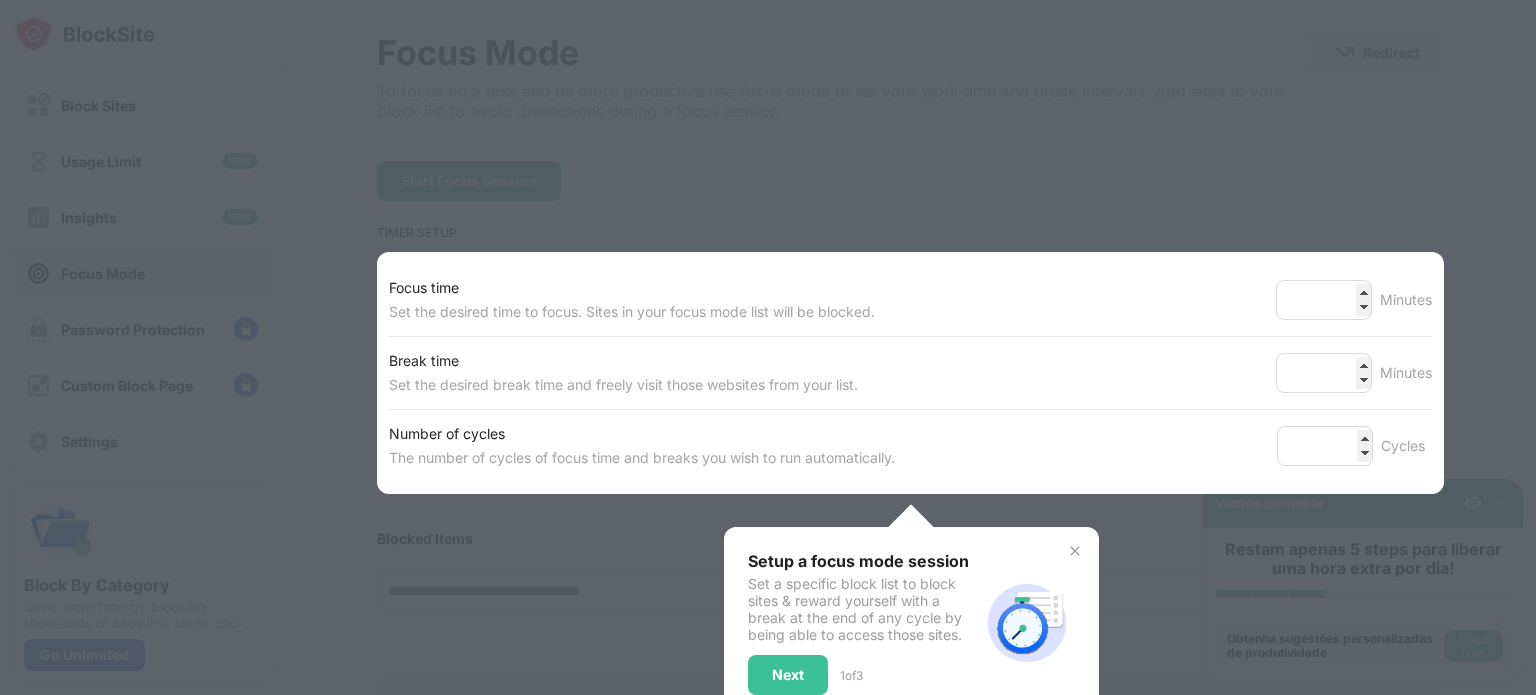 click at bounding box center [768, 347] 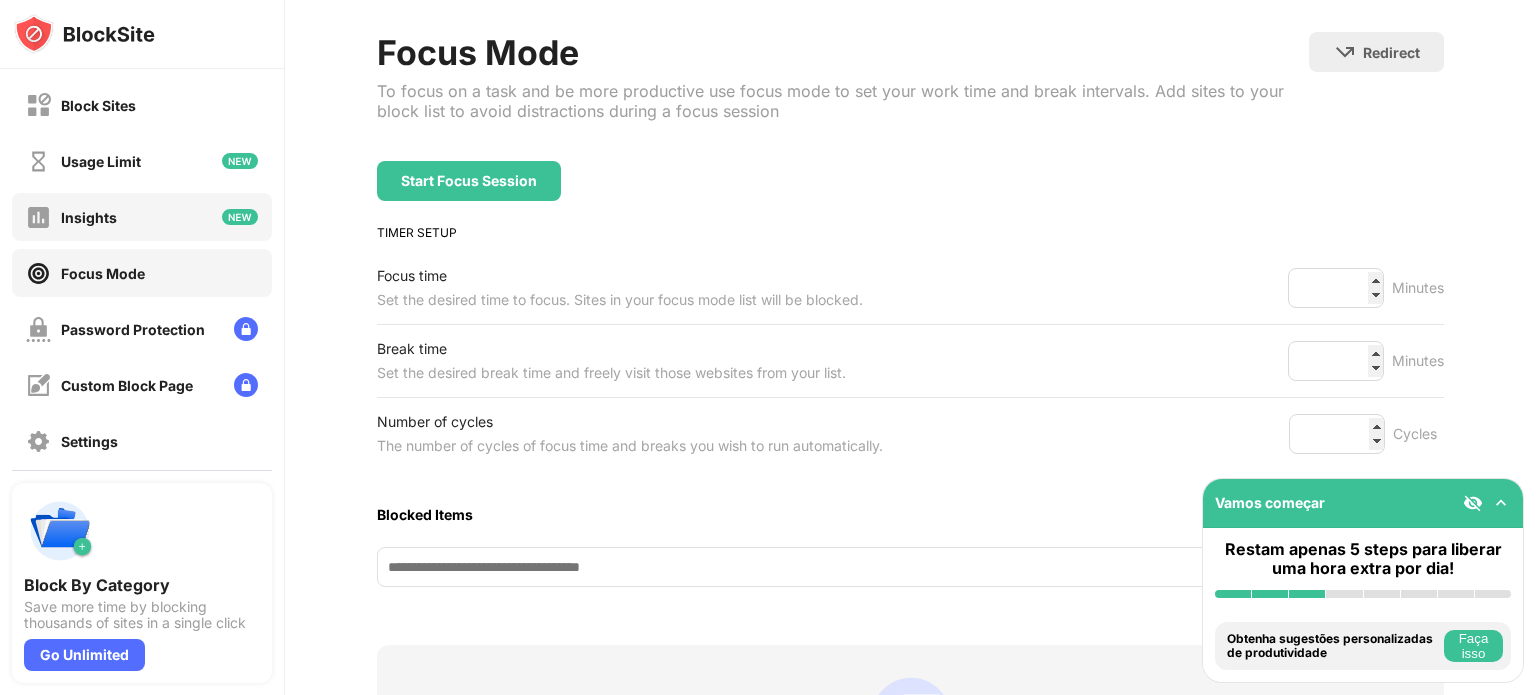 click on "Insights" at bounding box center (142, 217) 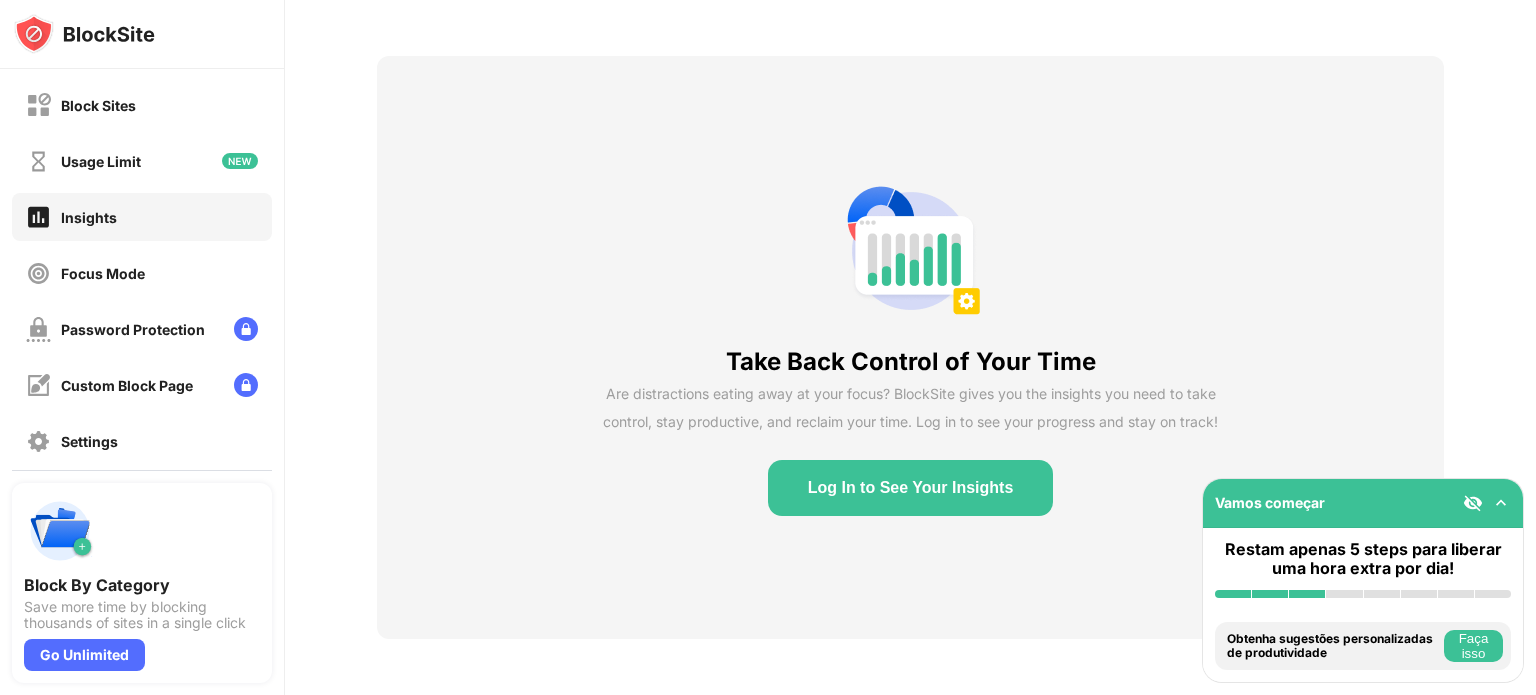 scroll, scrollTop: 84, scrollLeft: 0, axis: vertical 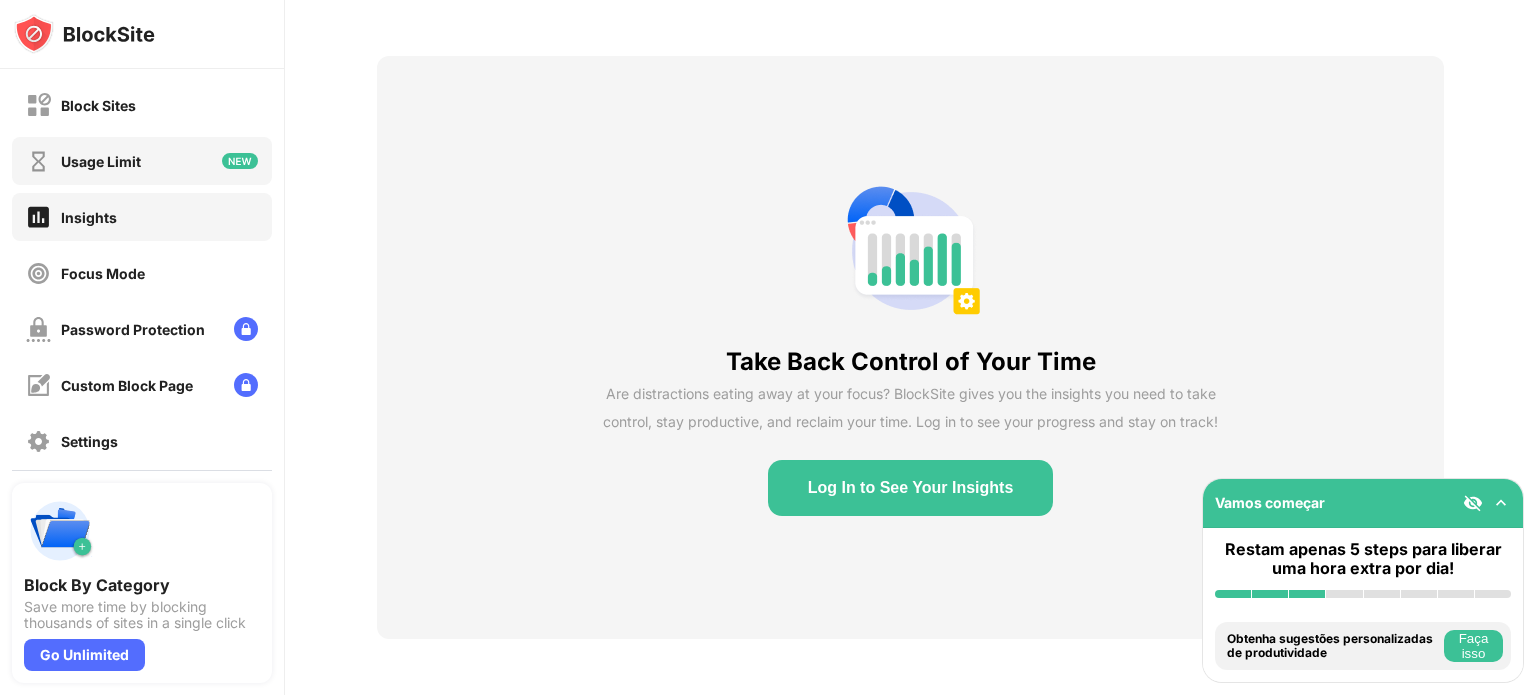 click on "Usage Limit" at bounding box center [83, 161] 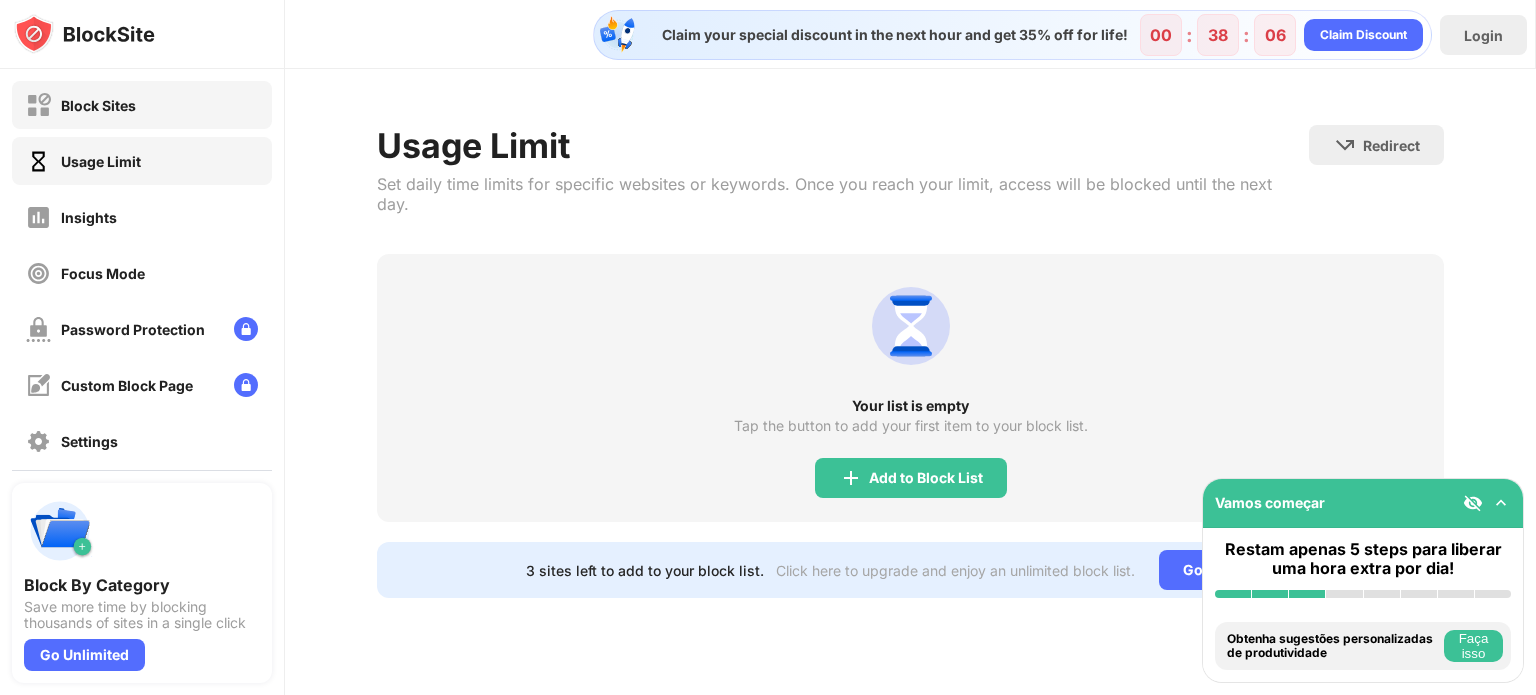click on "Block Sites" at bounding box center [98, 105] 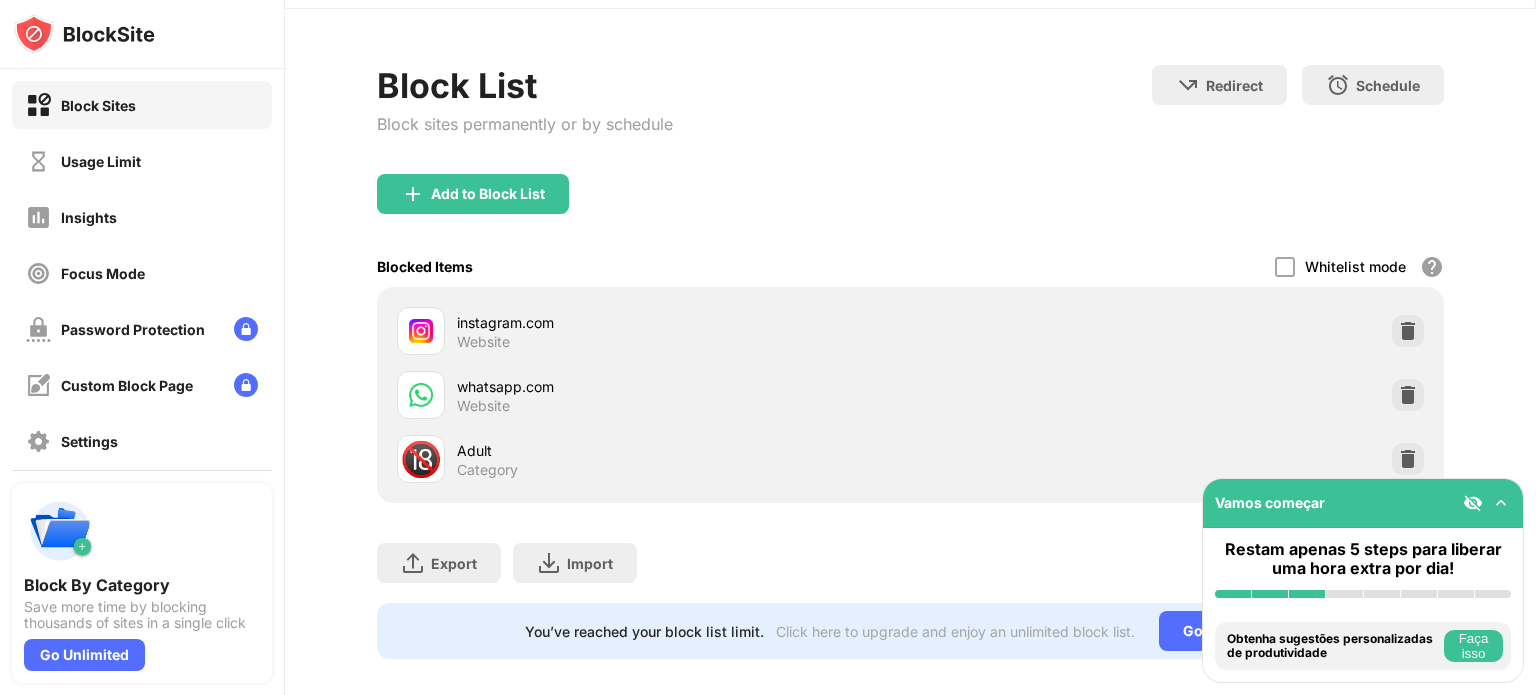 scroll, scrollTop: 93, scrollLeft: 0, axis: vertical 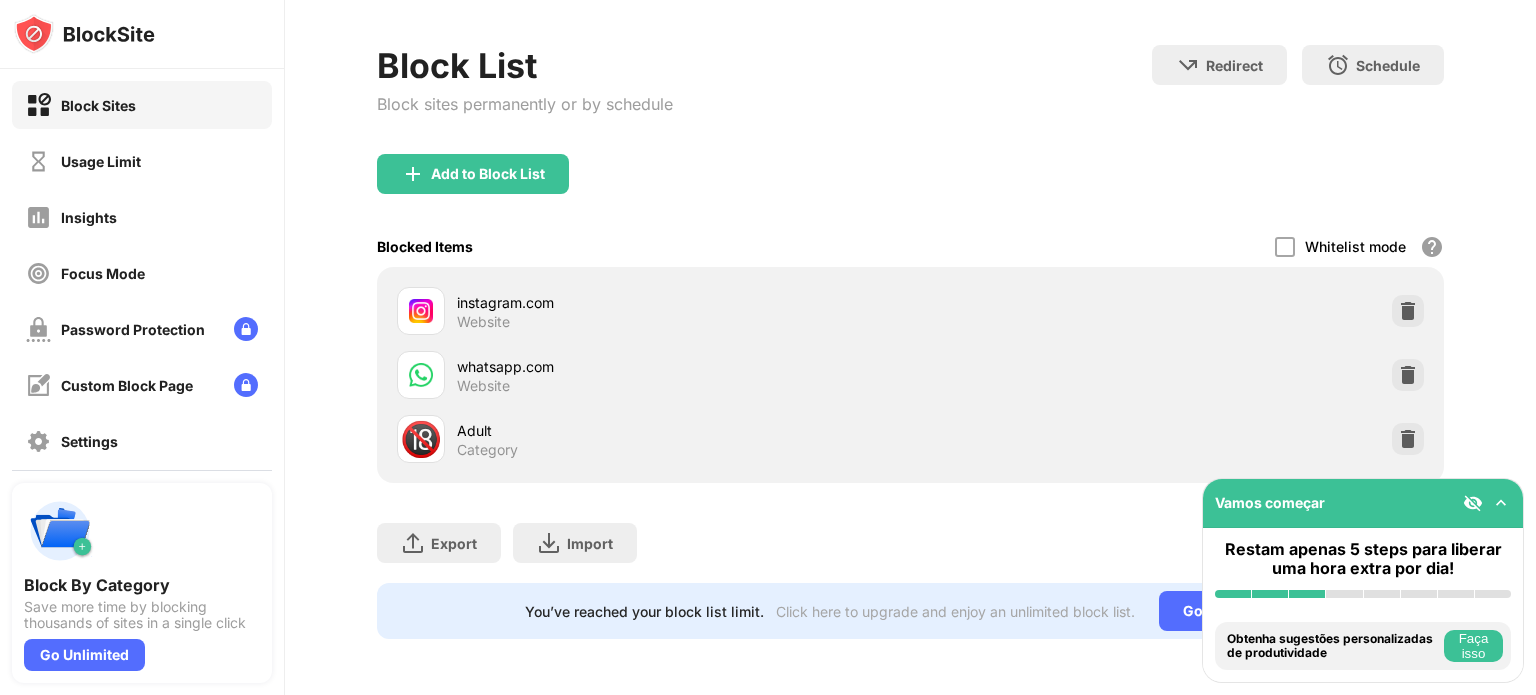 click at bounding box center [1501, 503] 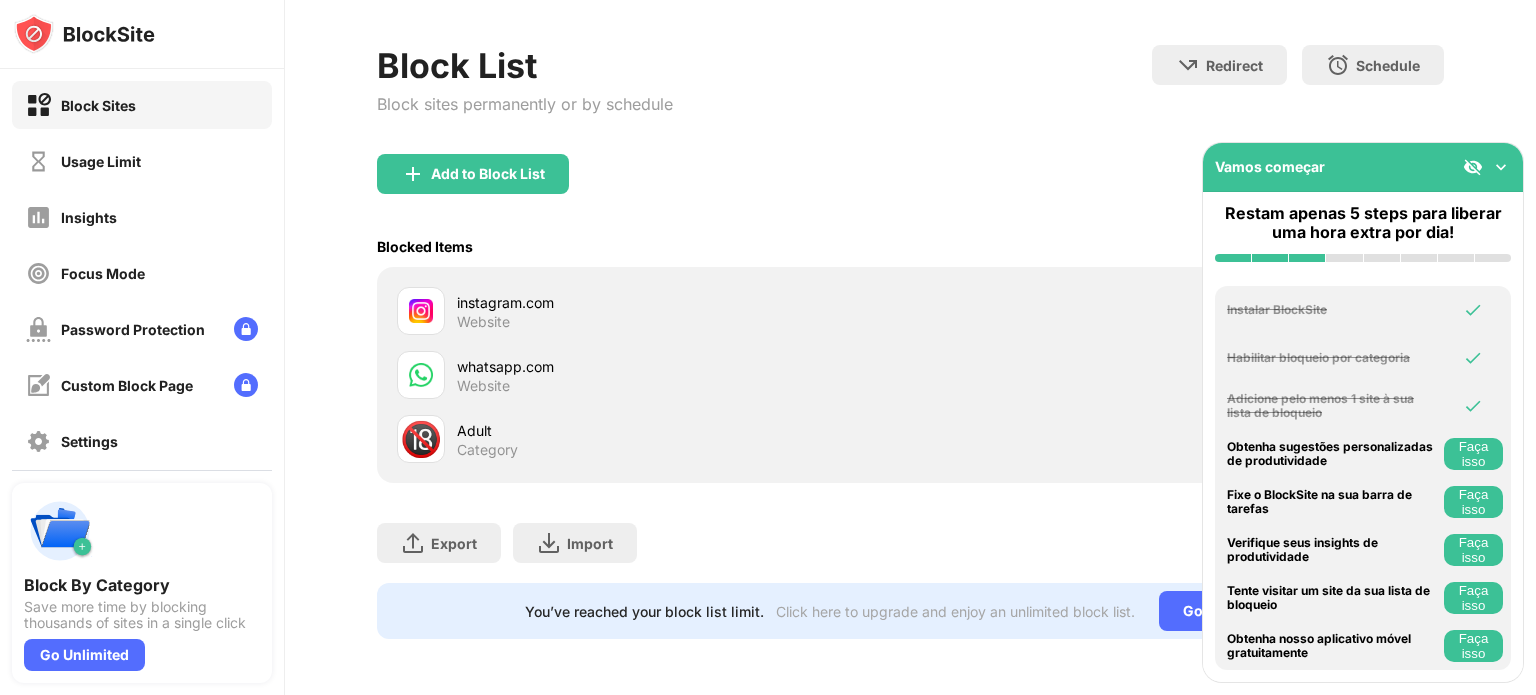 click at bounding box center (1501, 167) 